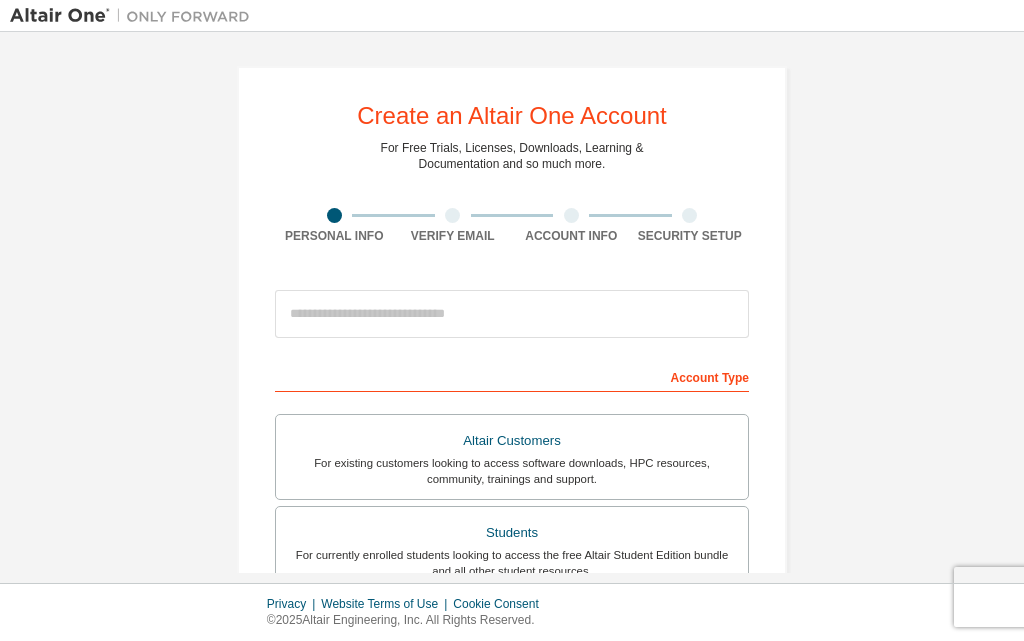 scroll, scrollTop: 0, scrollLeft: 0, axis: both 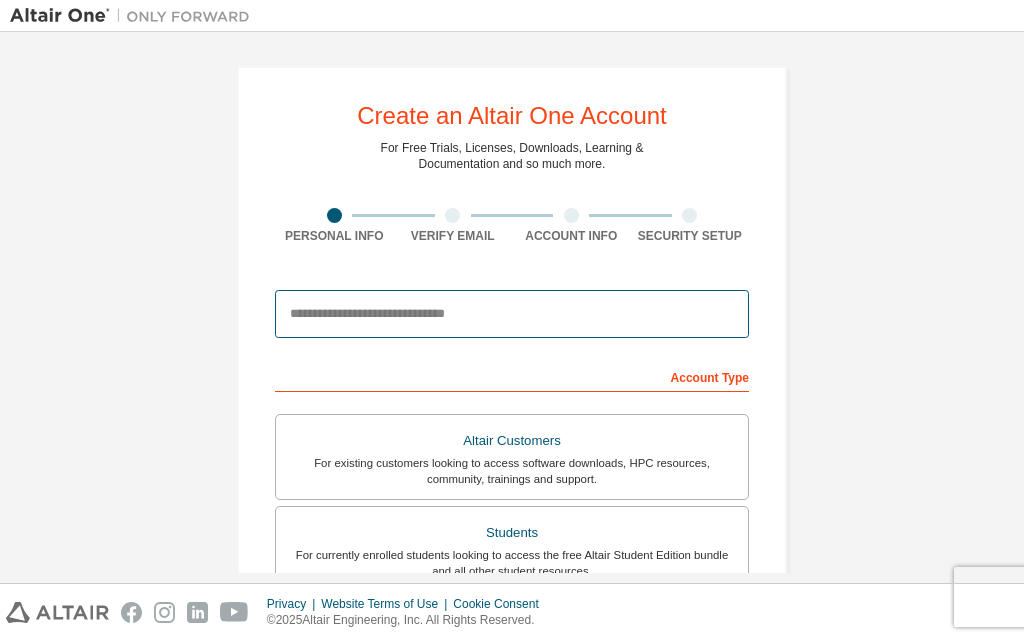 click at bounding box center [512, 314] 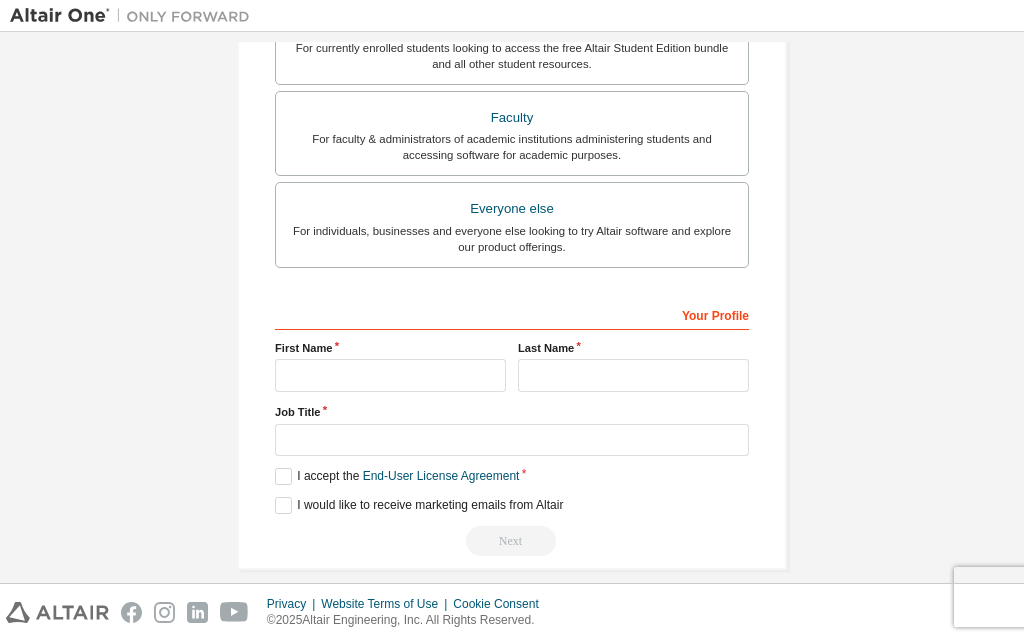 scroll, scrollTop: 528, scrollLeft: 0, axis: vertical 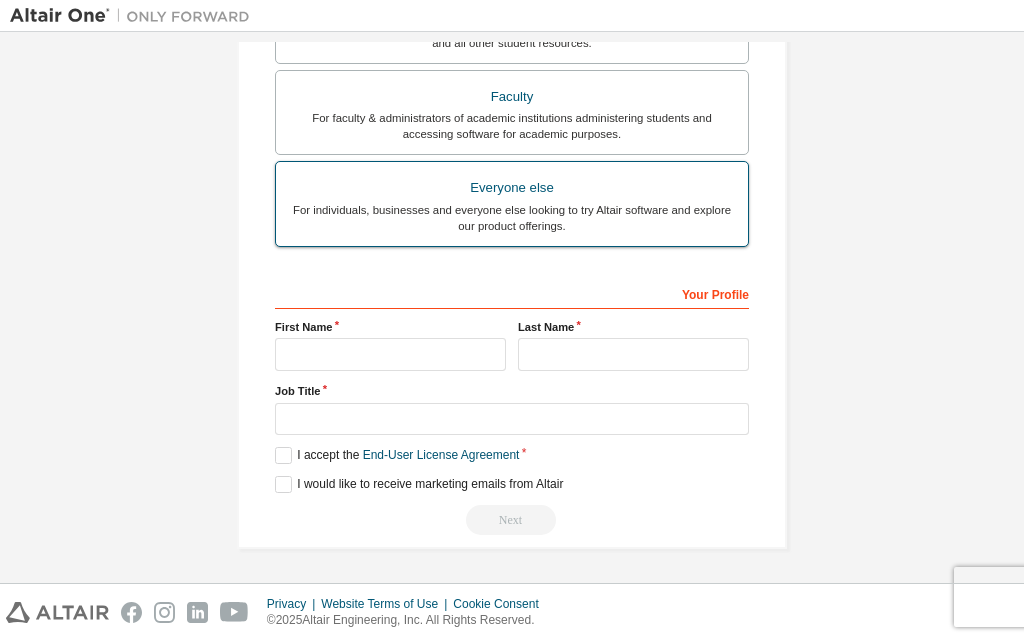 type on "**********" 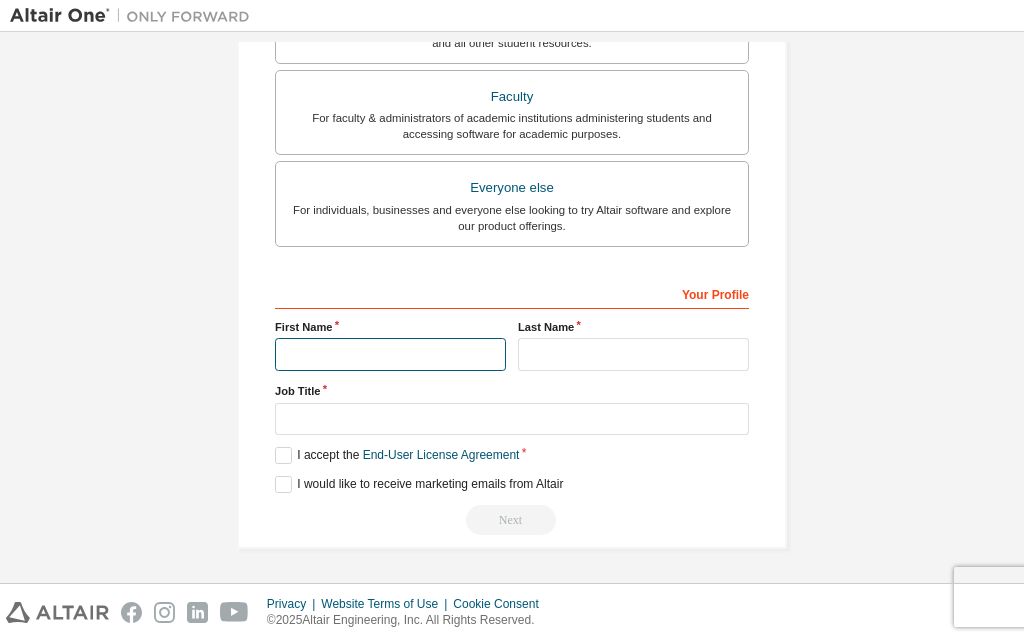 click at bounding box center (390, 354) 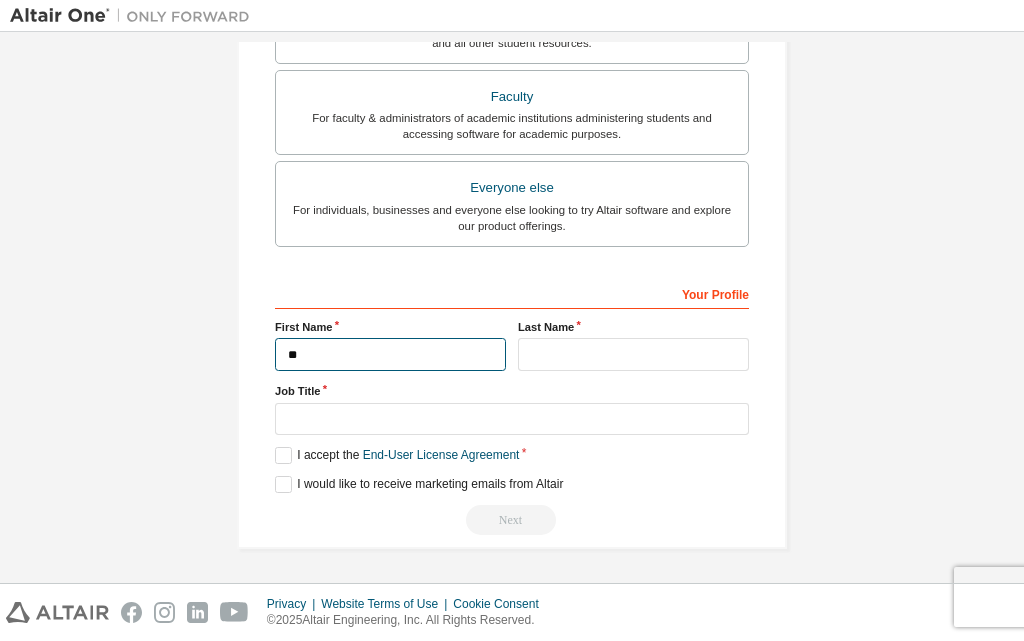 type on "*" 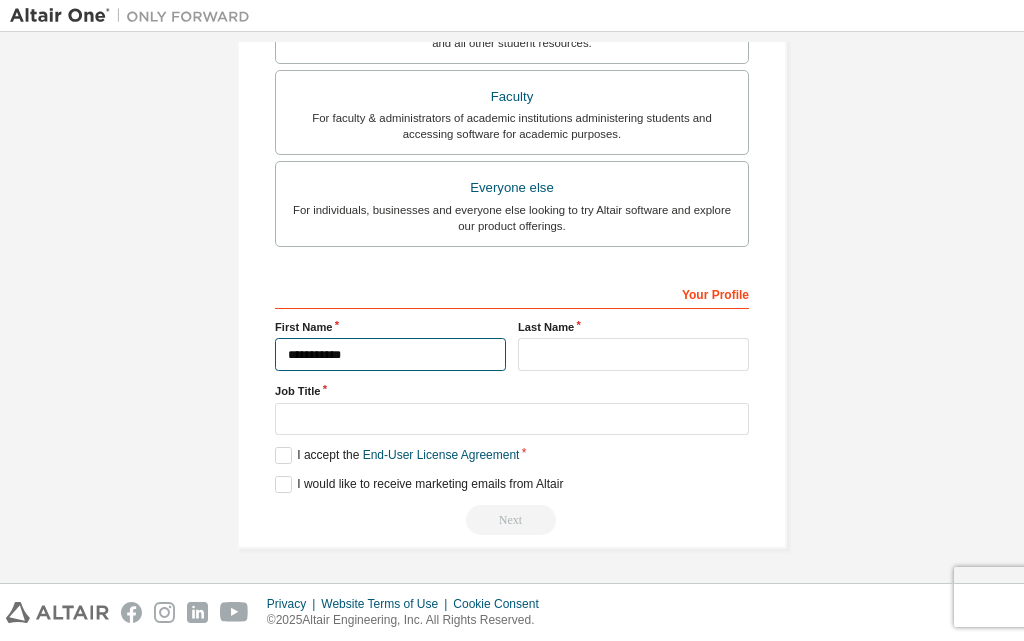 type on "**********" 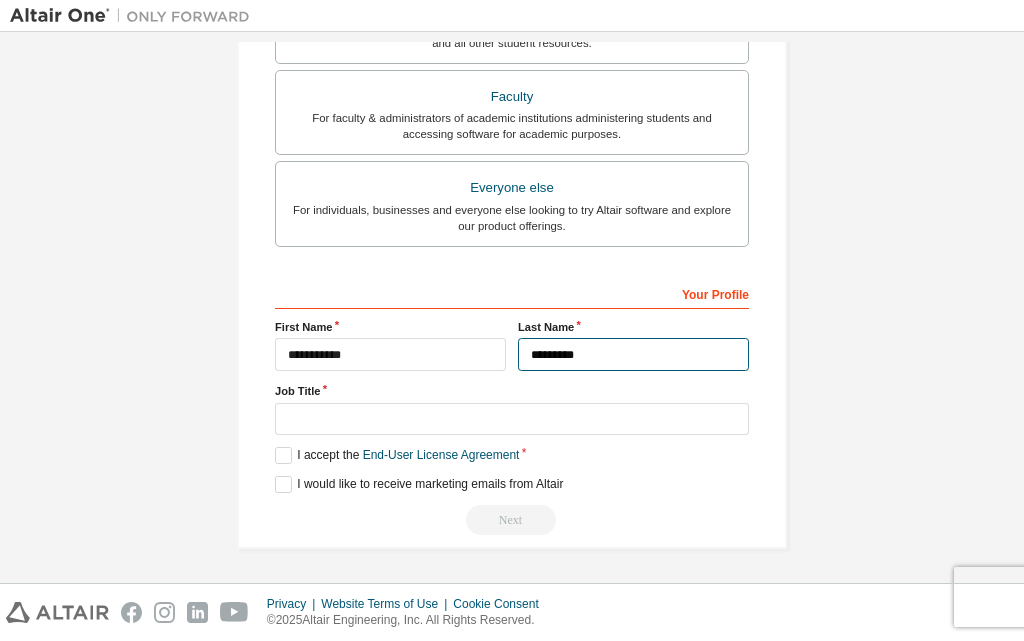 type on "*********" 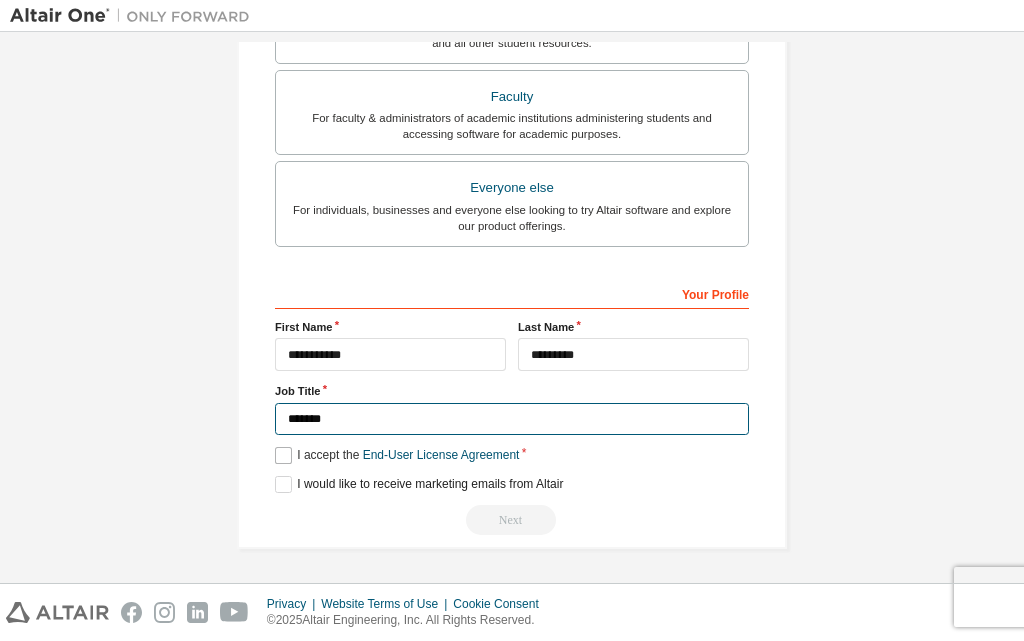 type on "*******" 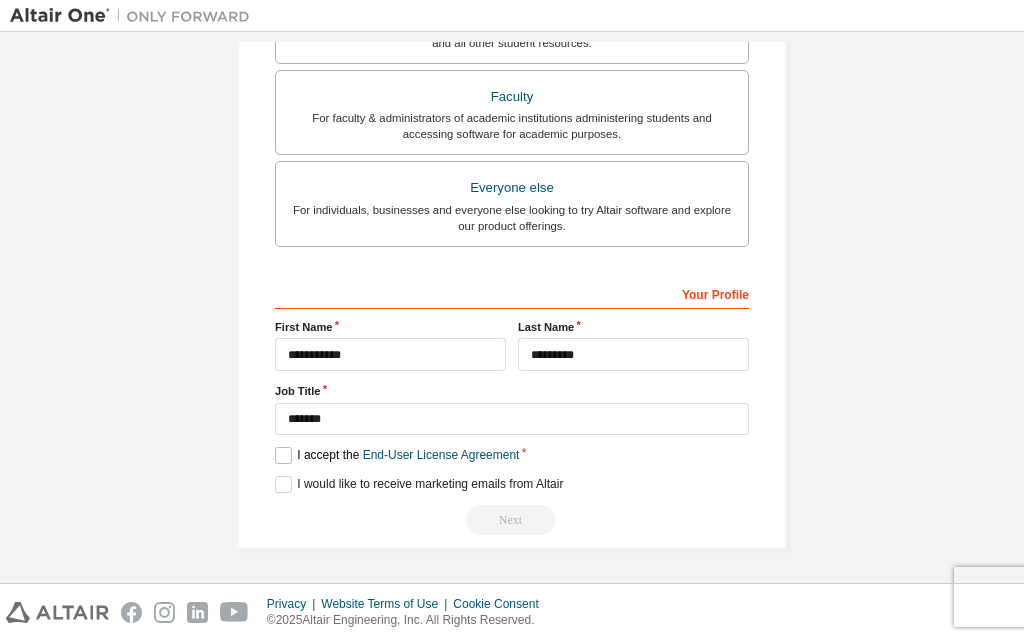 click on "I accept the    End-User License Agreement" at bounding box center [397, 455] 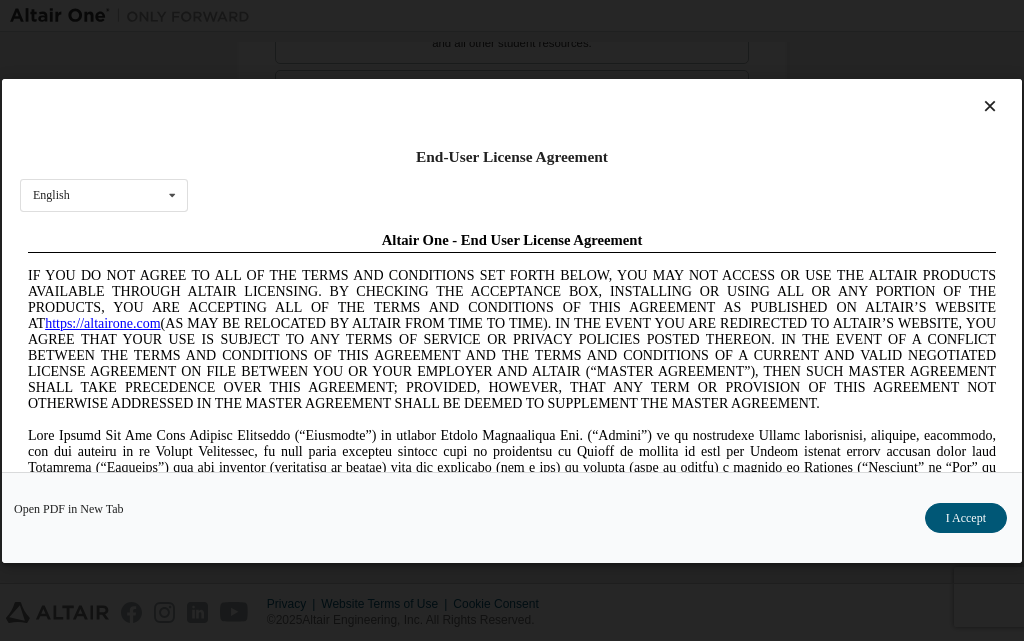 scroll, scrollTop: 0, scrollLeft: 0, axis: both 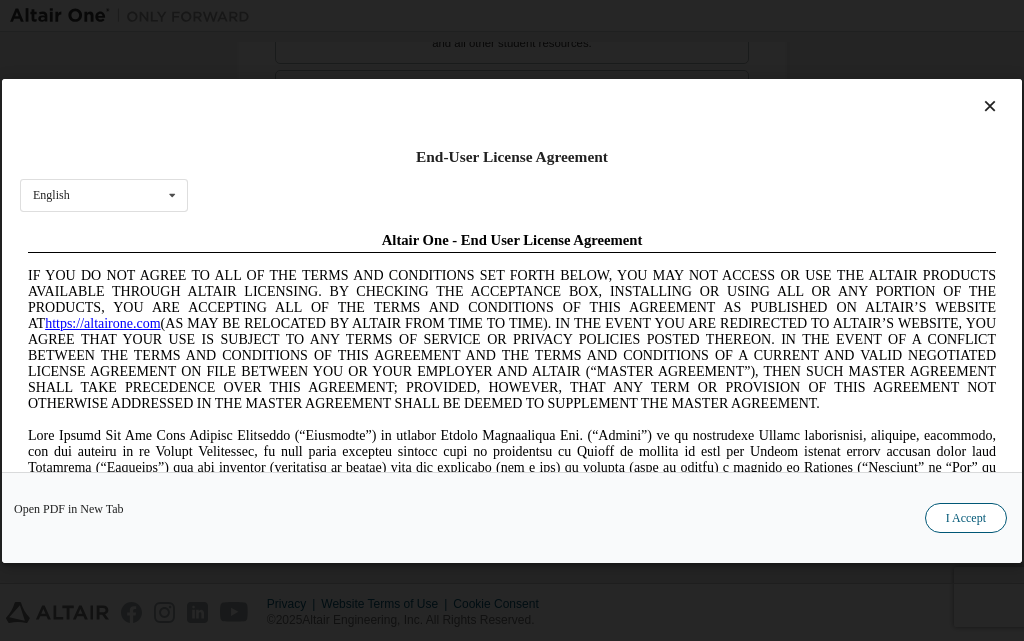 click on "I Accept" at bounding box center (966, 517) 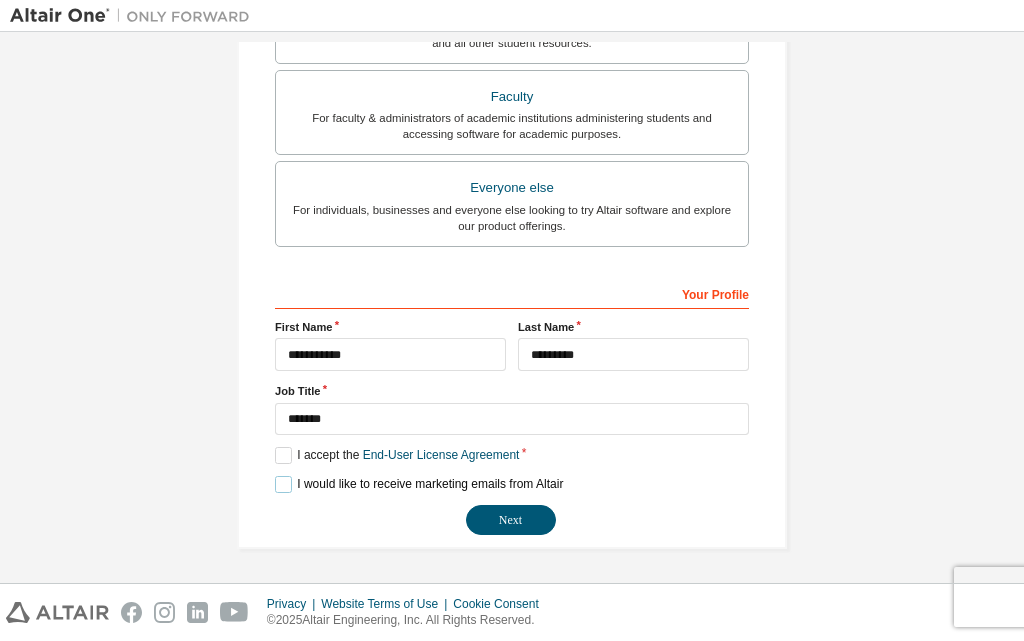 drag, startPoint x: 294, startPoint y: 485, endPoint x: 304, endPoint y: 489, distance: 10.770329 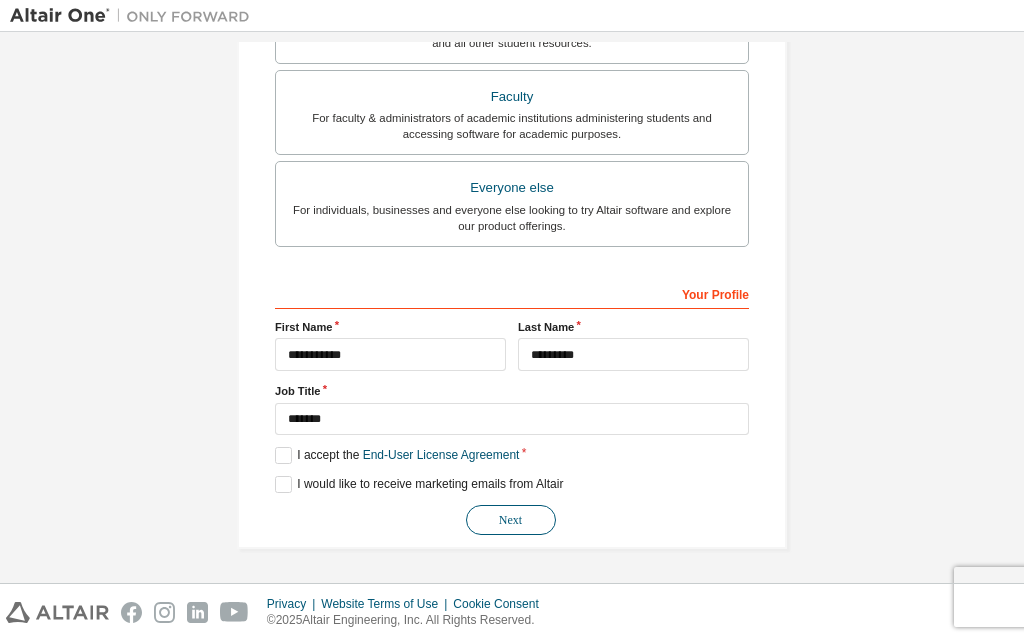 click on "Next" at bounding box center (511, 520) 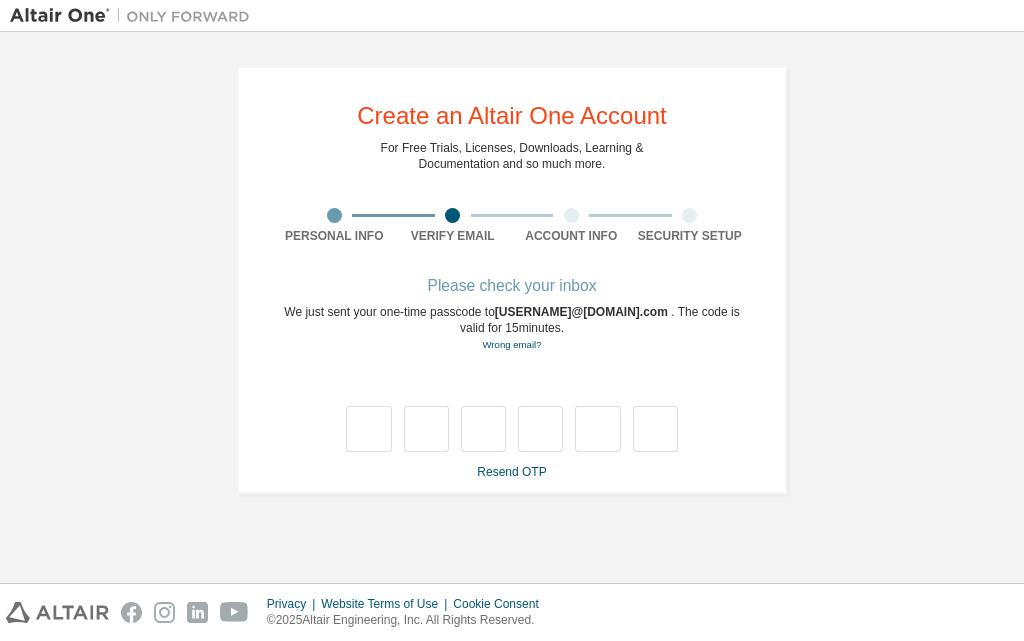 scroll, scrollTop: 0, scrollLeft: 0, axis: both 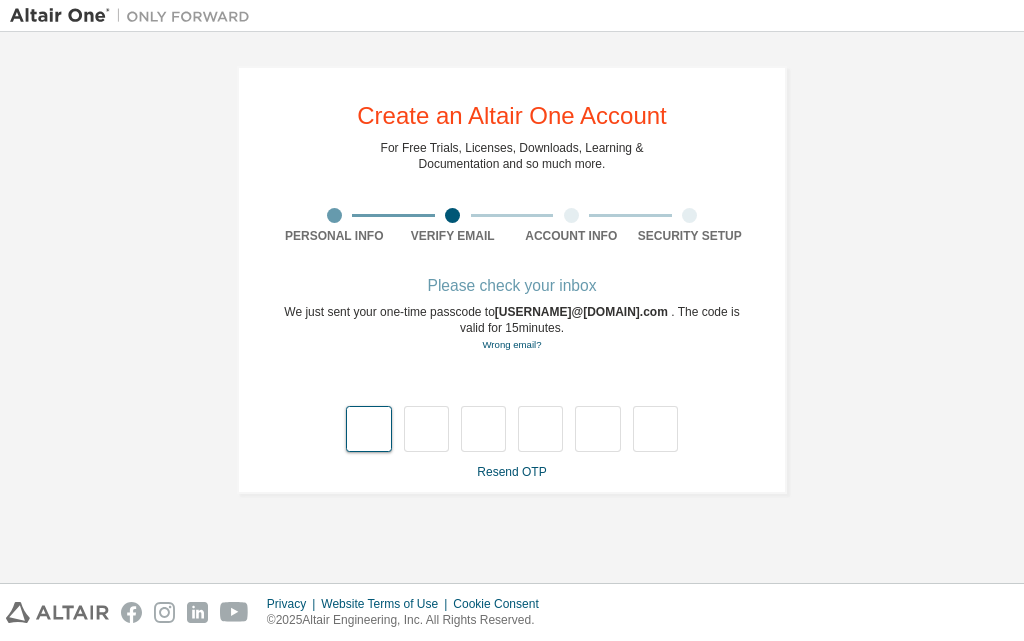 type on "*" 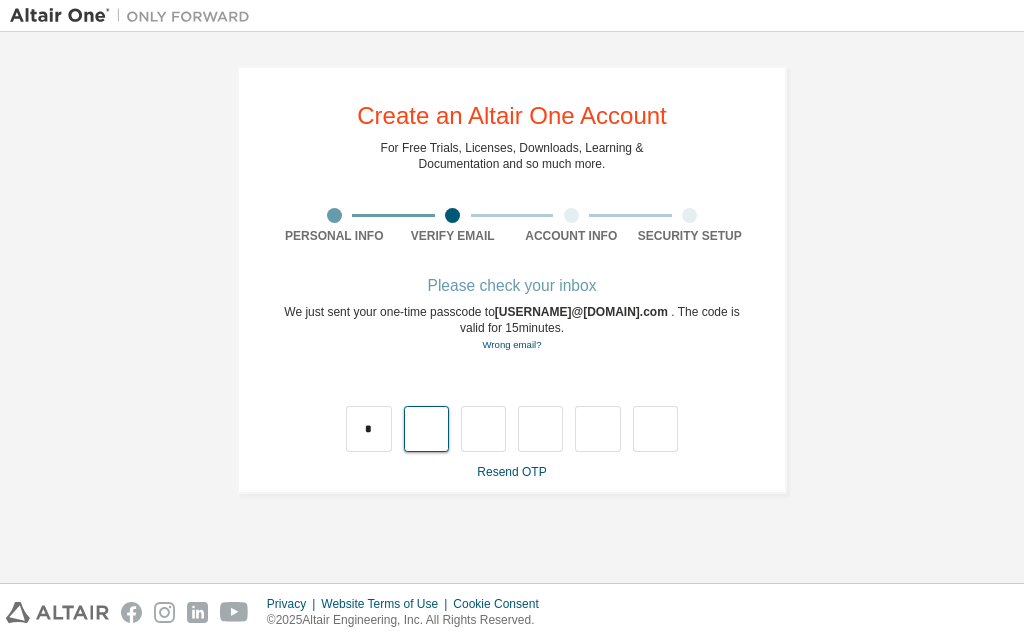 type on "*" 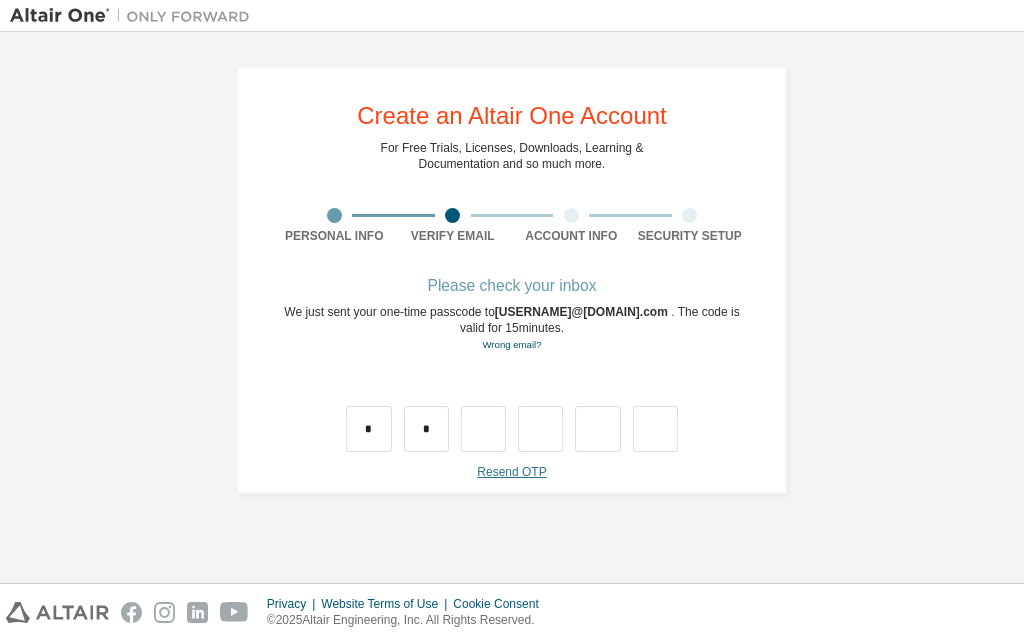 click on "Resend OTP" at bounding box center (511, 472) 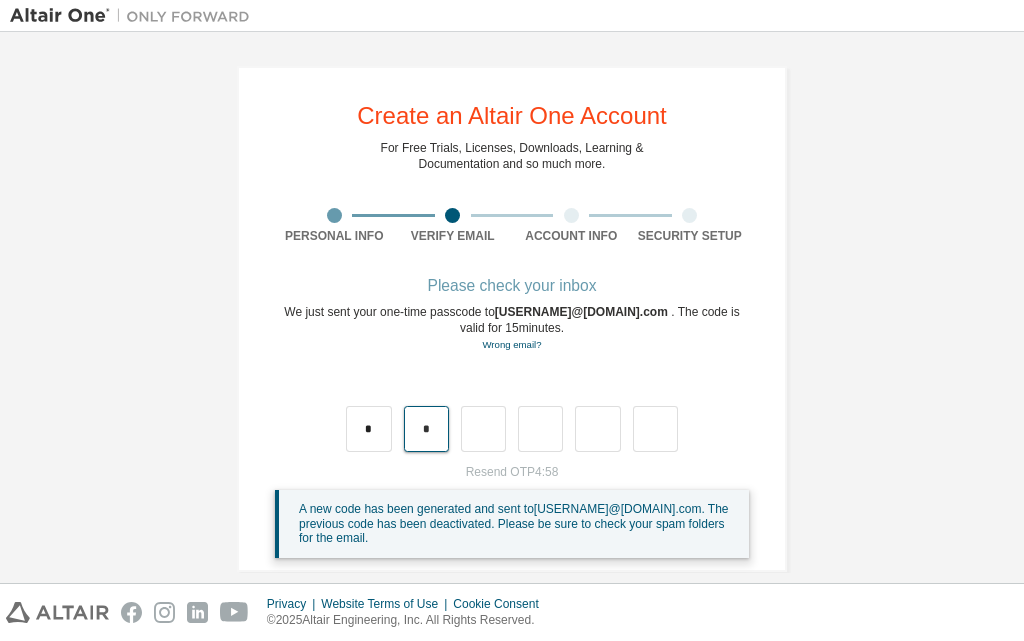 click on "*" at bounding box center (426, 429) 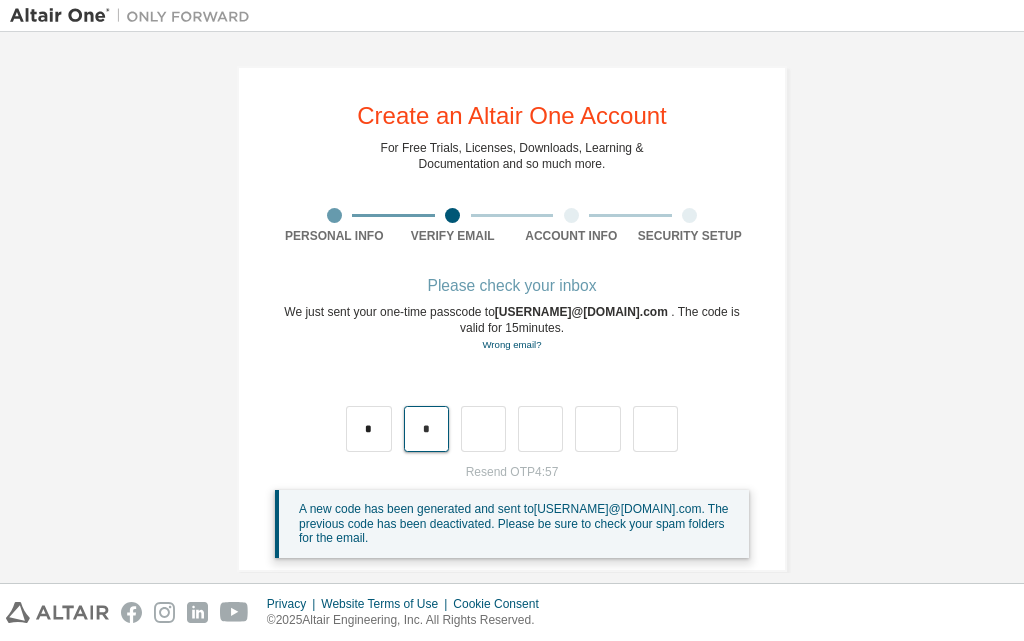 type 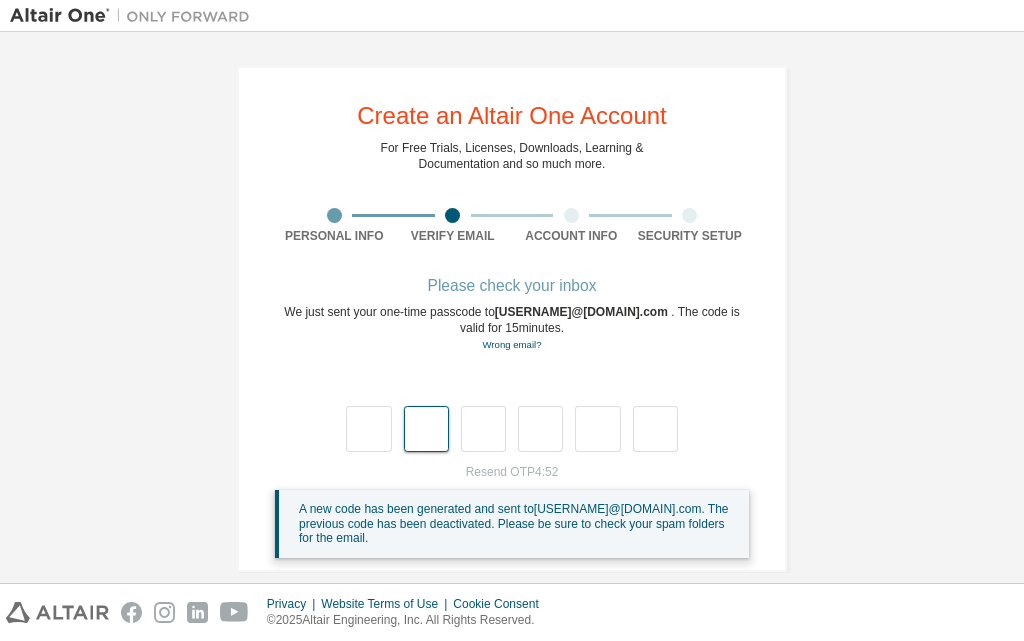 type on "*" 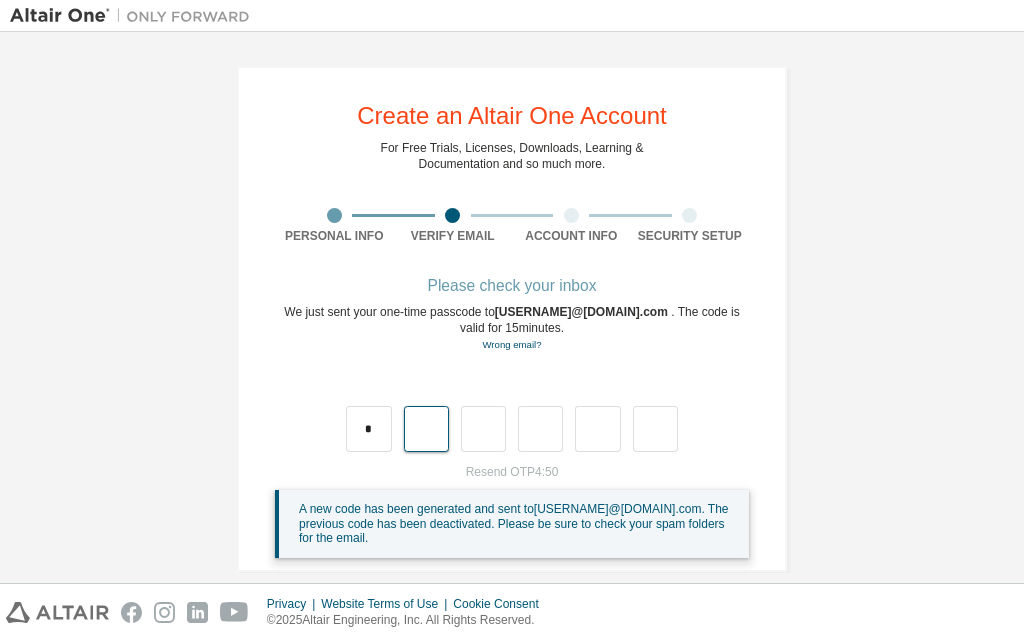 type on "*" 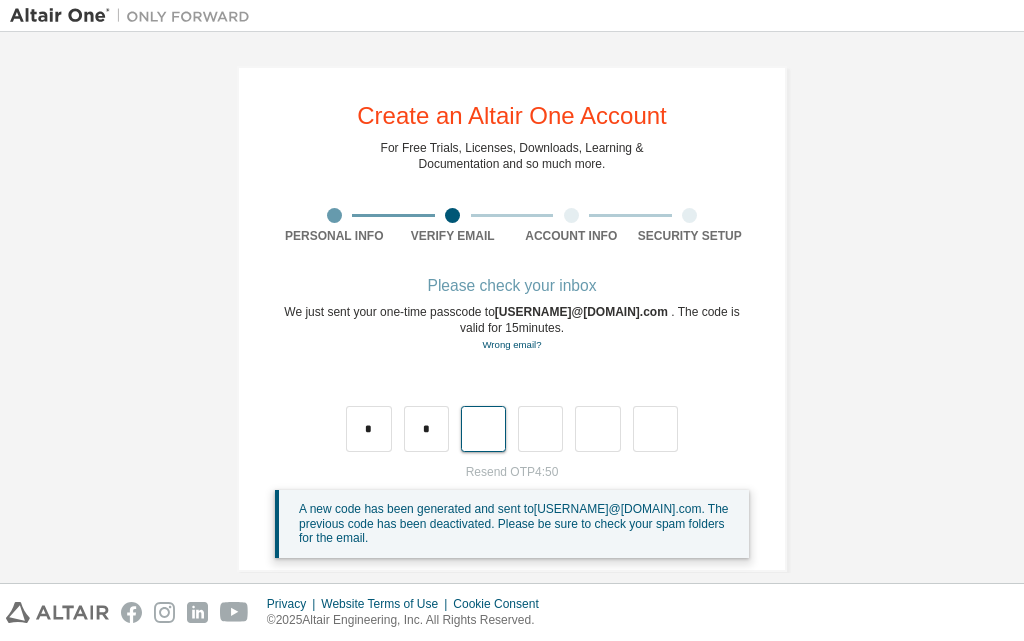 type on "*" 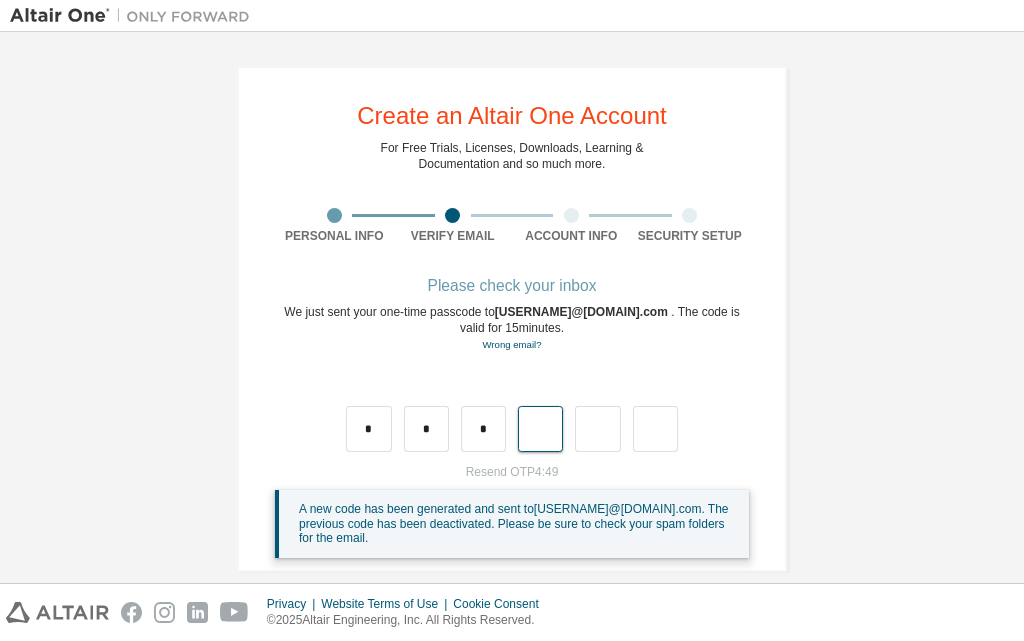 type on "*" 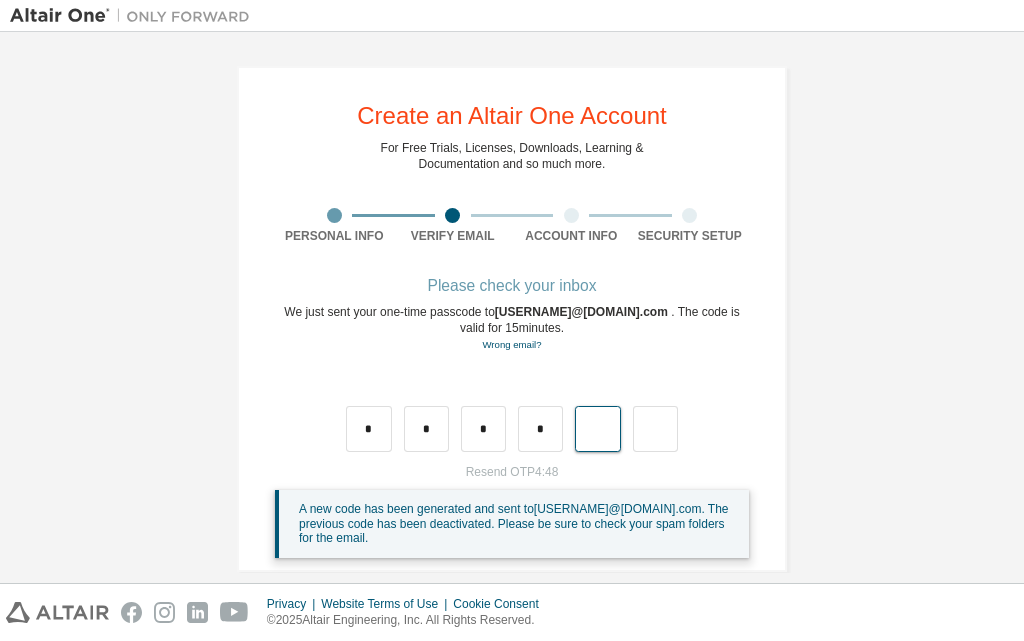 type on "*" 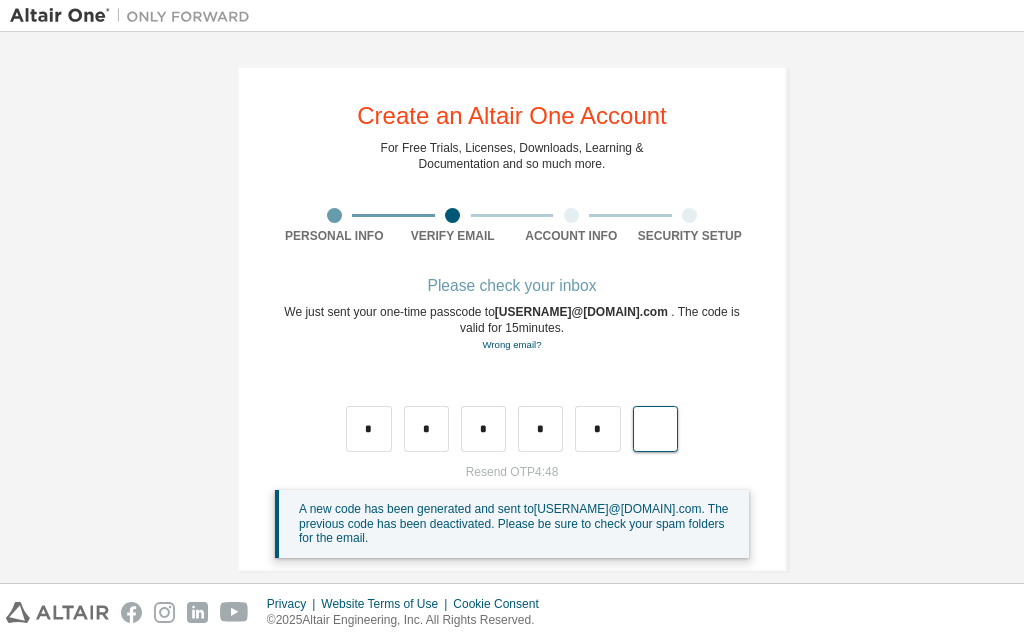 type on "*" 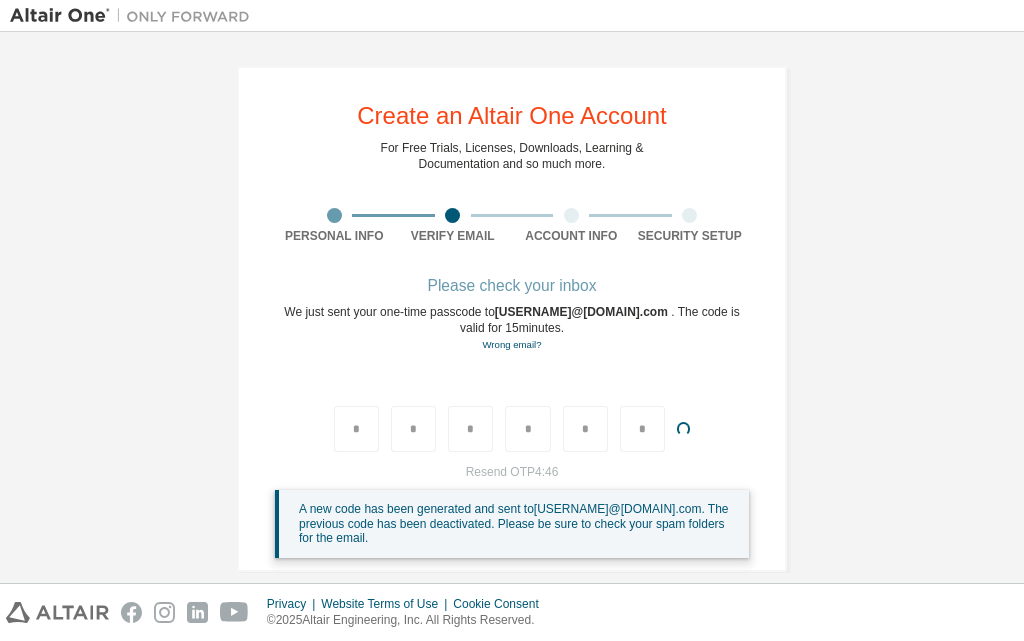 type 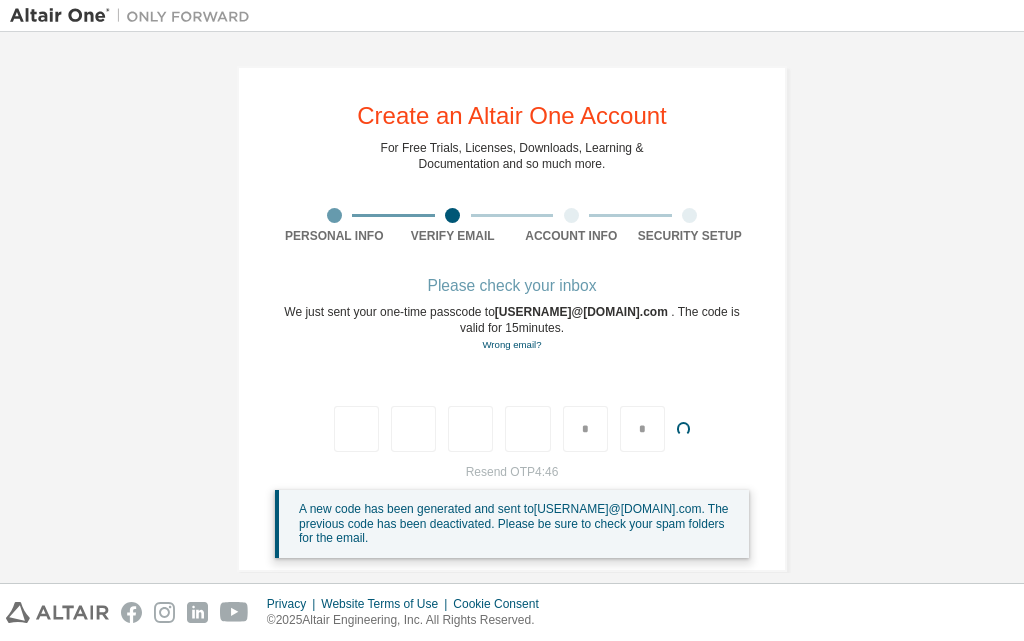 type 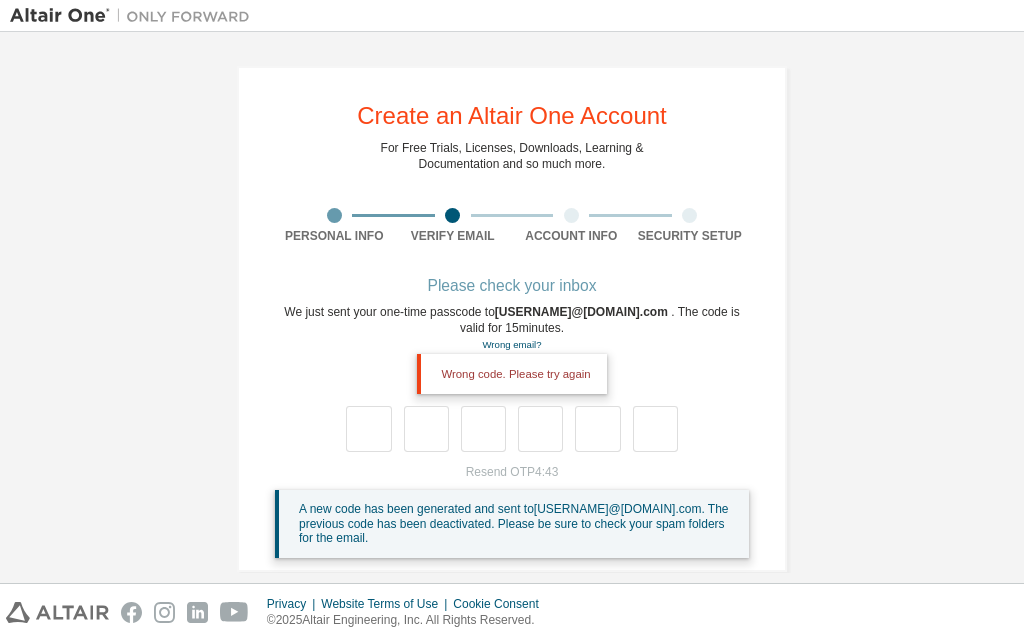 click on "Wrong code. Please try again" at bounding box center (512, 408) 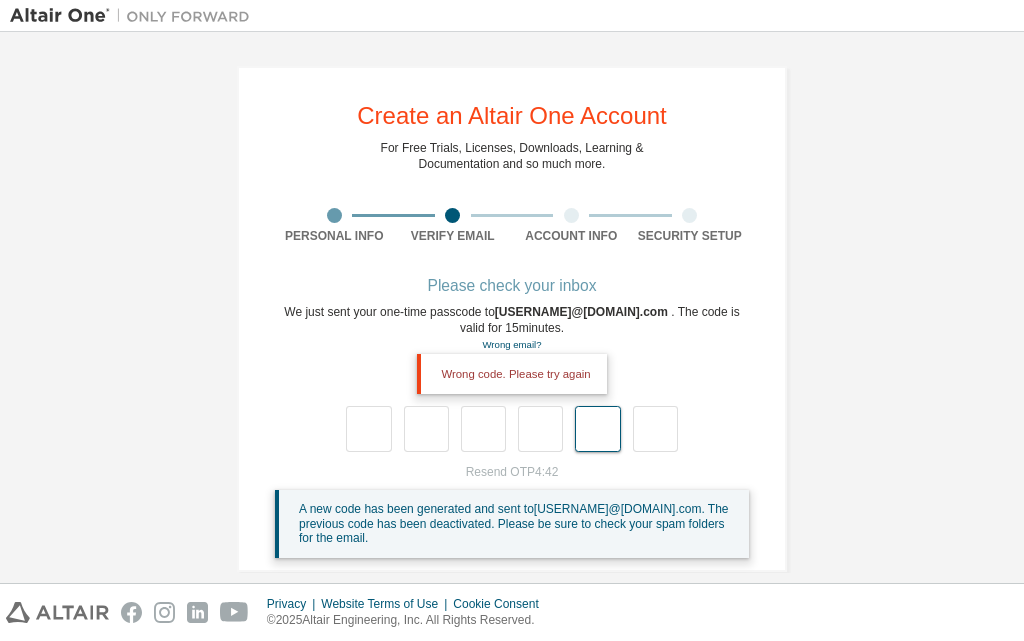click at bounding box center [597, 429] 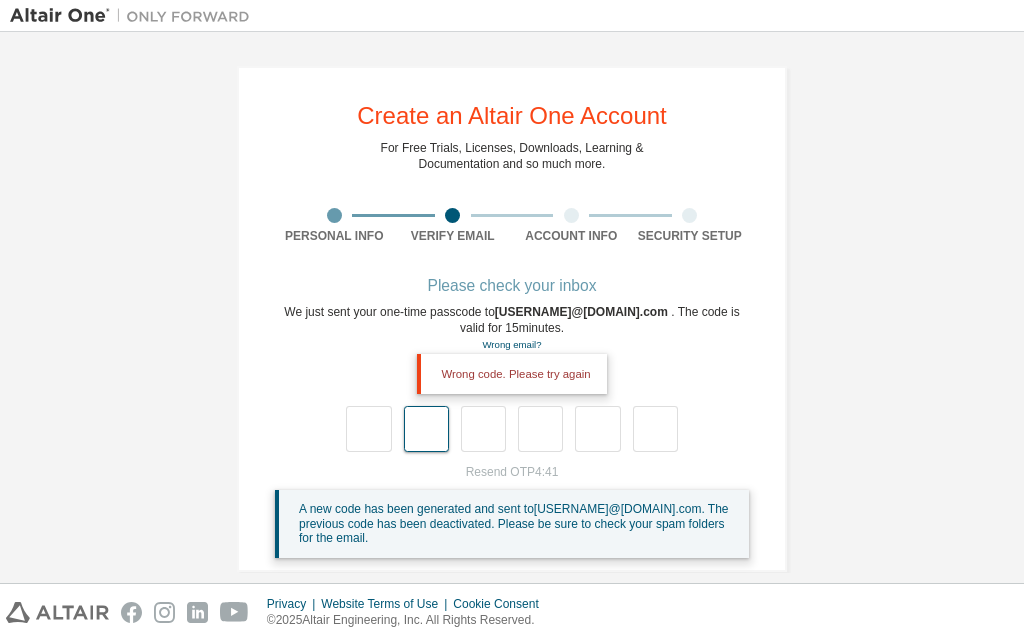 click at bounding box center [426, 429] 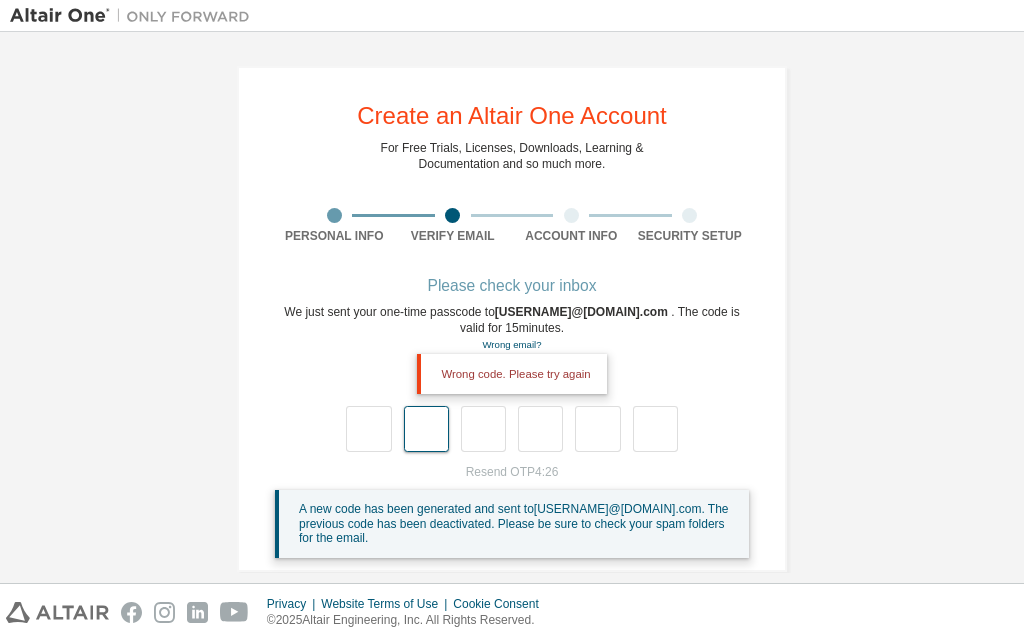 type on "*" 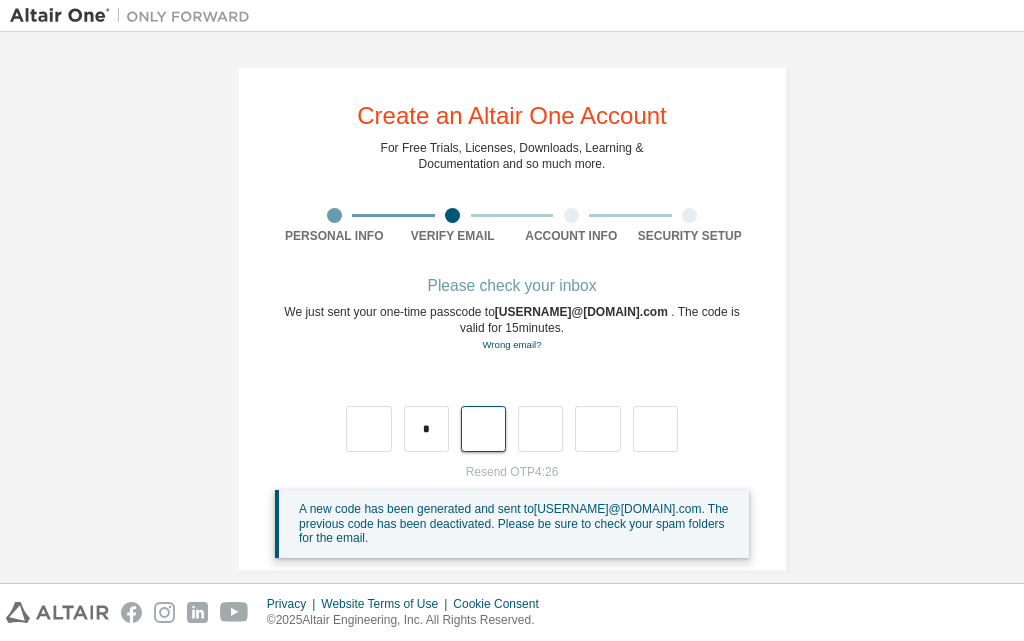 type on "*" 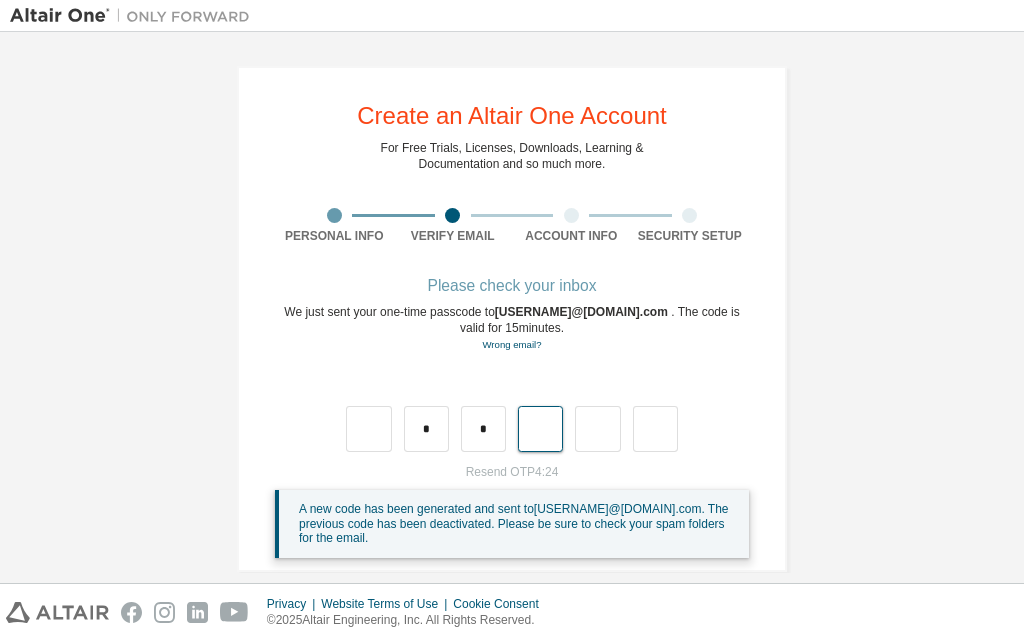 type on "*" 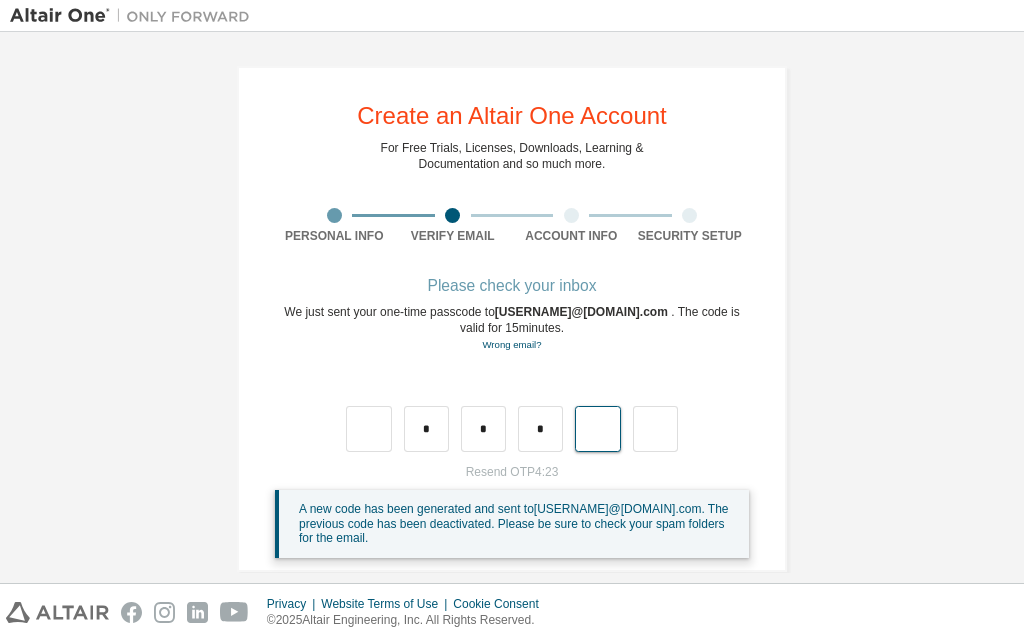 type on "*" 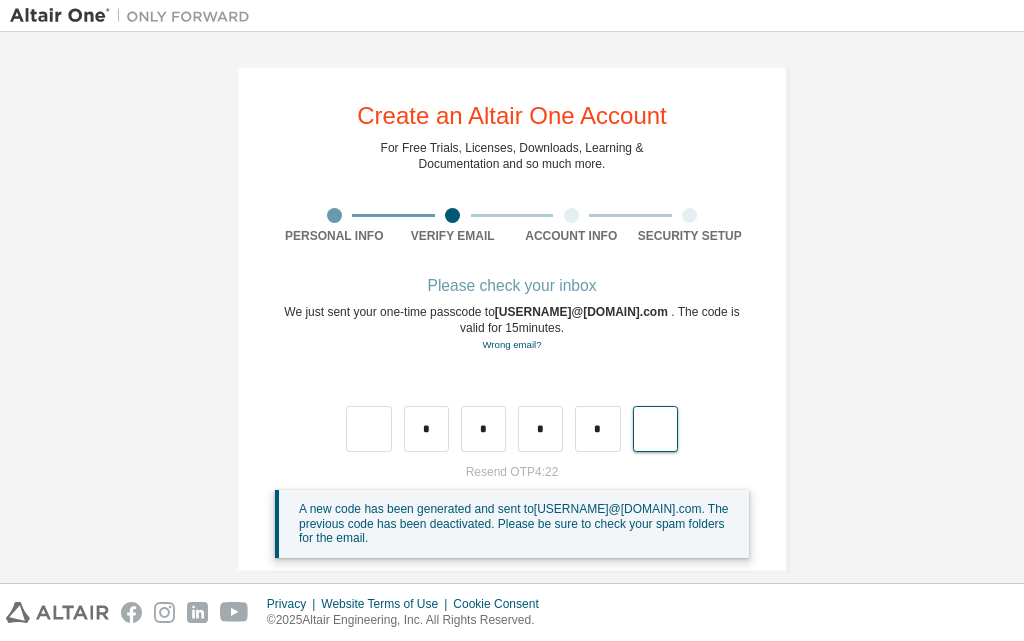type on "*" 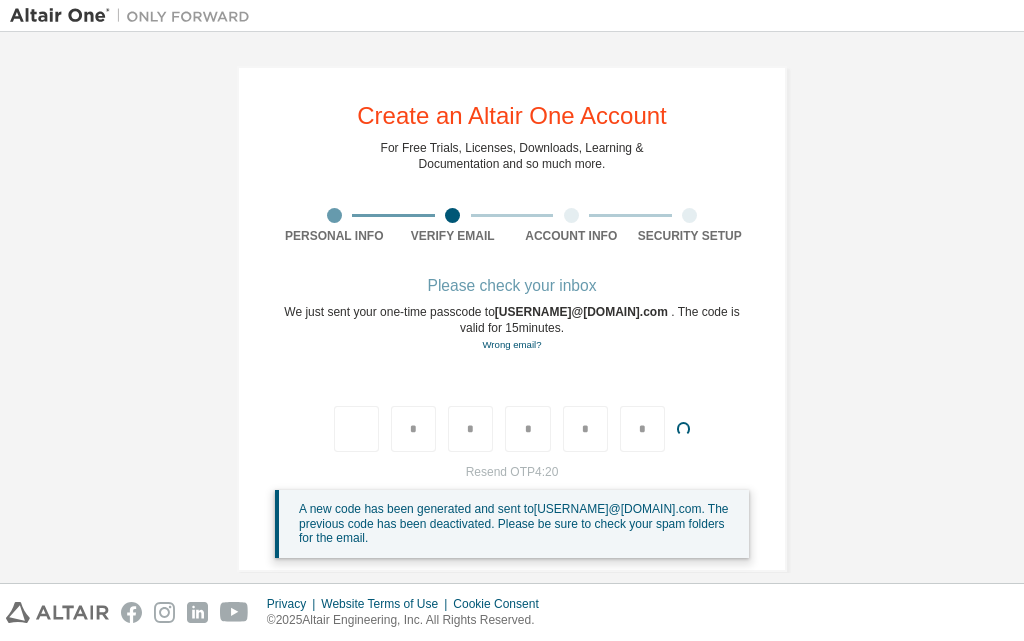 type 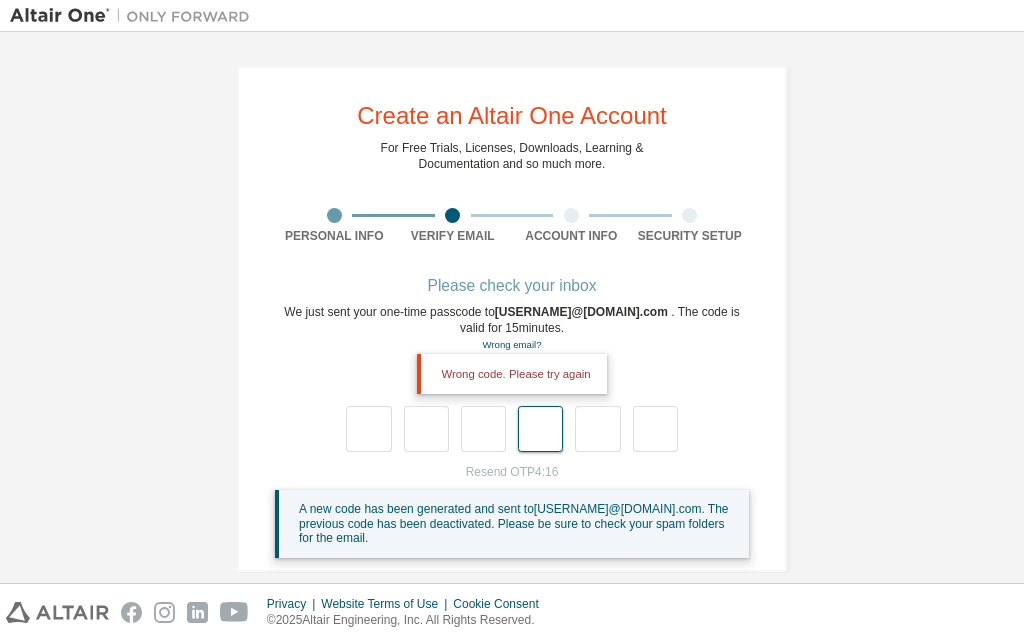 click at bounding box center [540, 429] 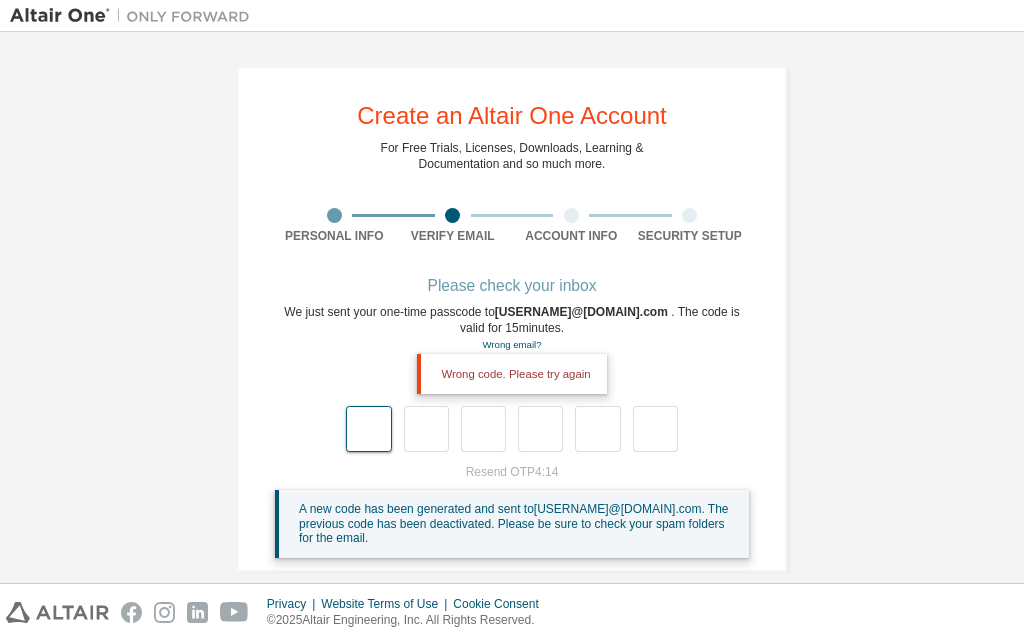 click at bounding box center [368, 429] 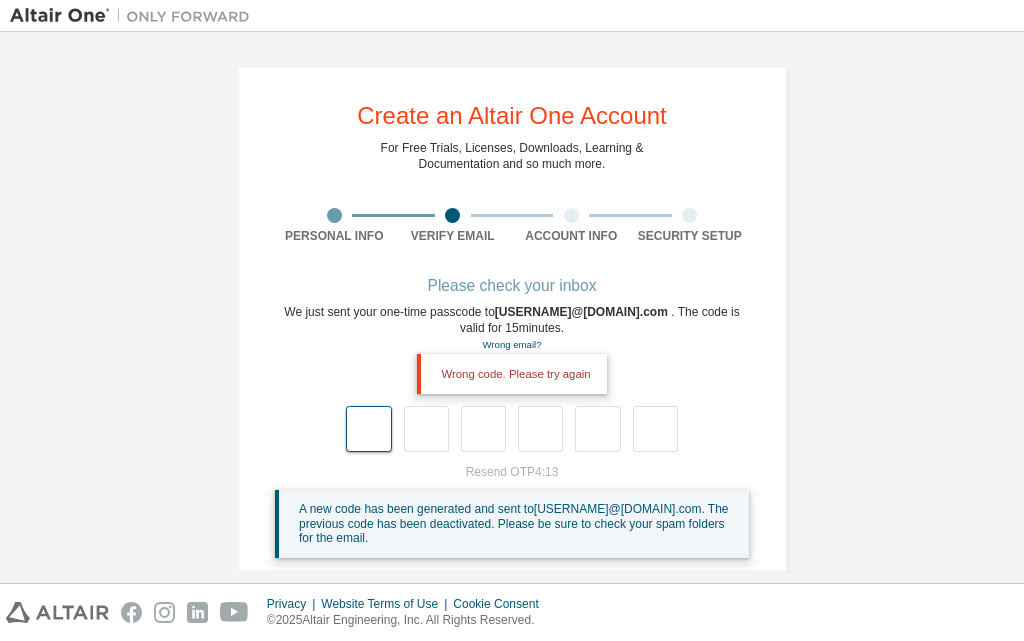 type on "*" 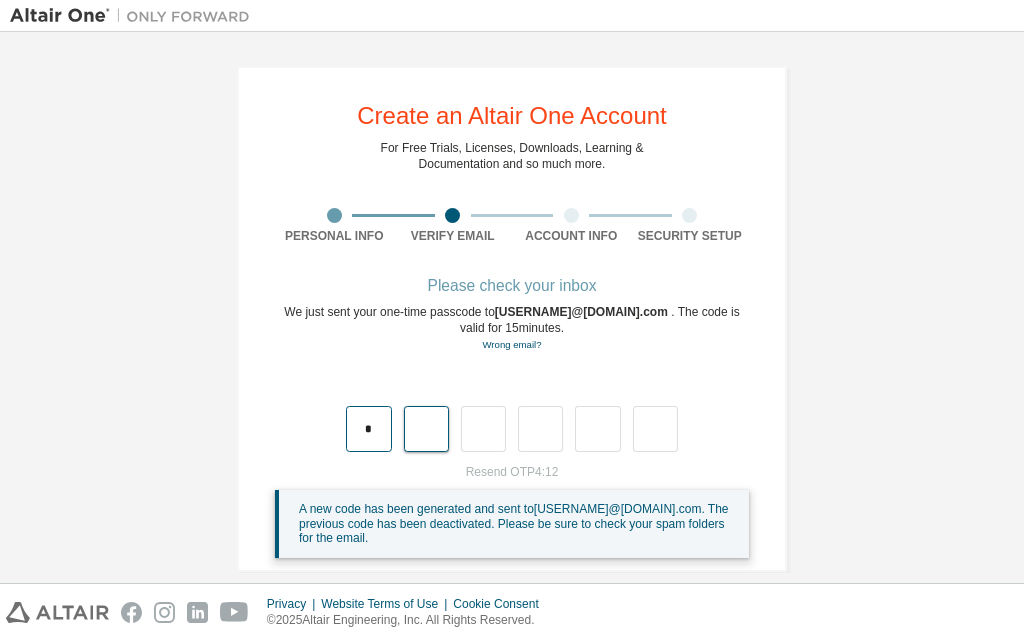 type on "*" 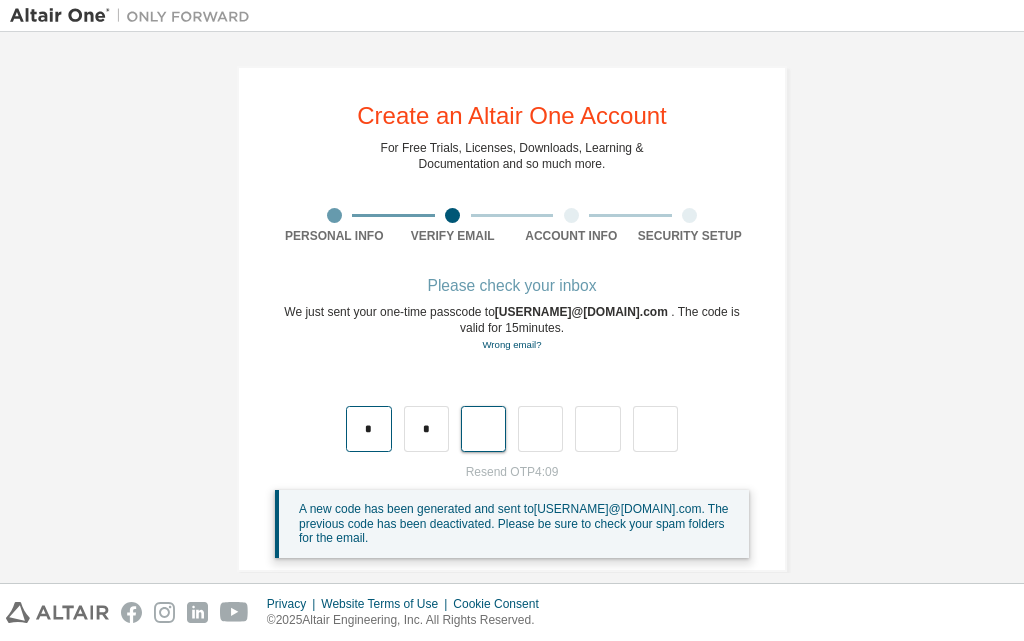type on "*" 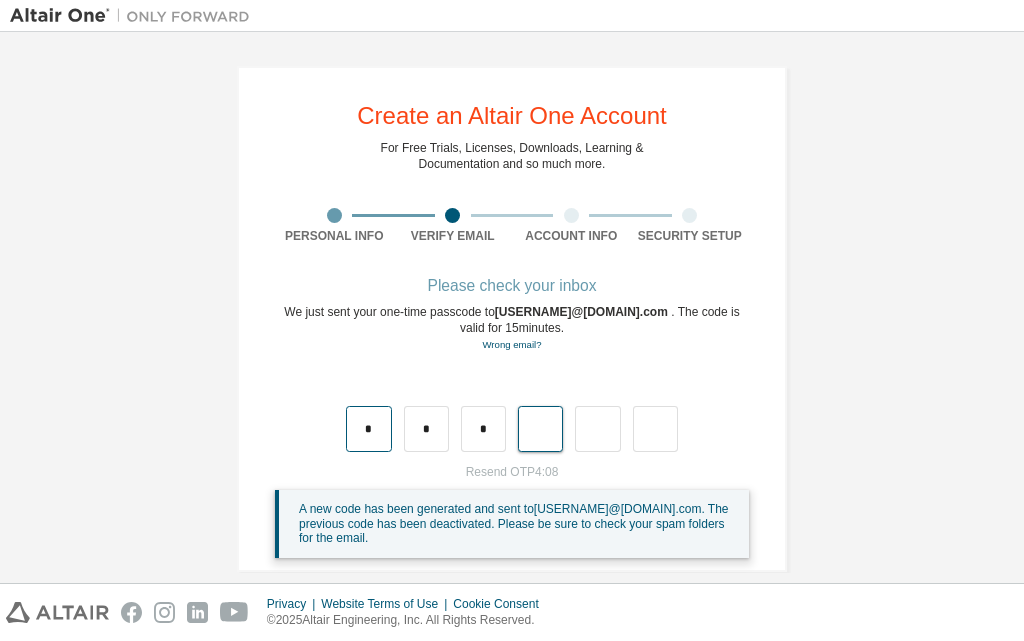 type on "*" 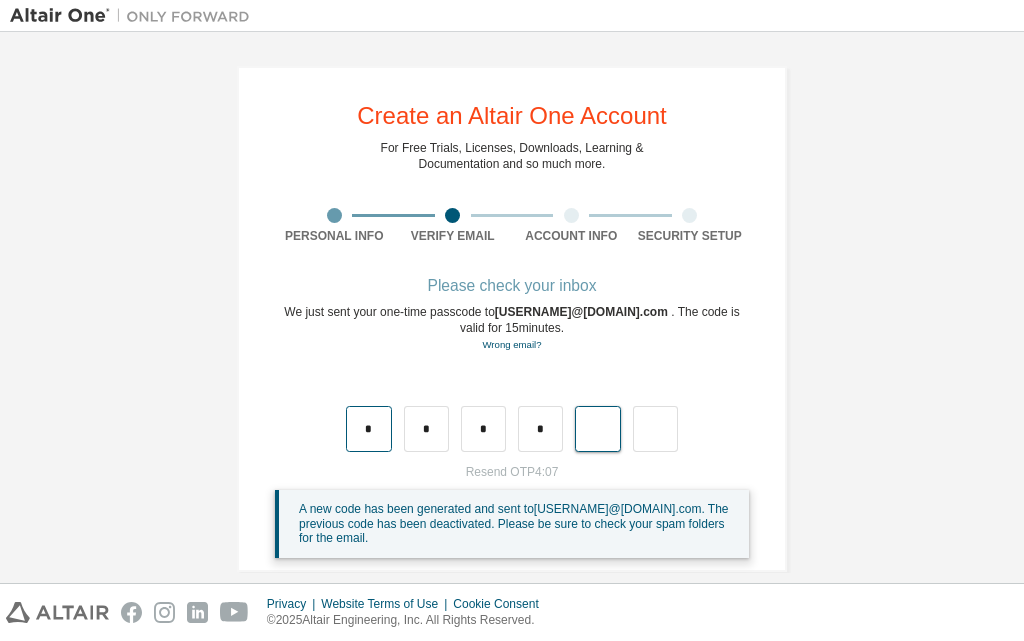 type on "*" 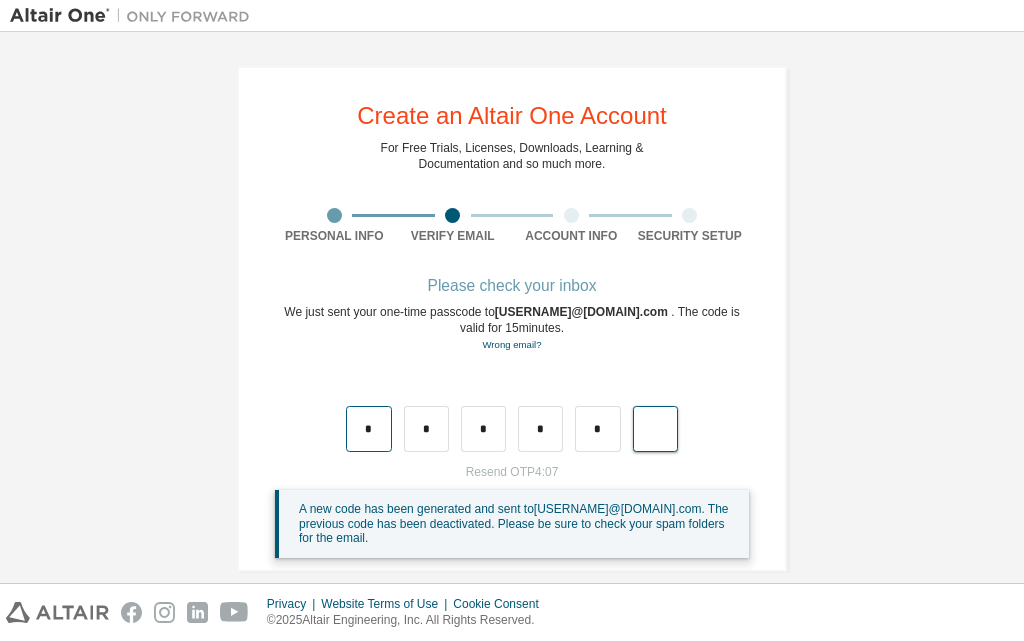 type on "*" 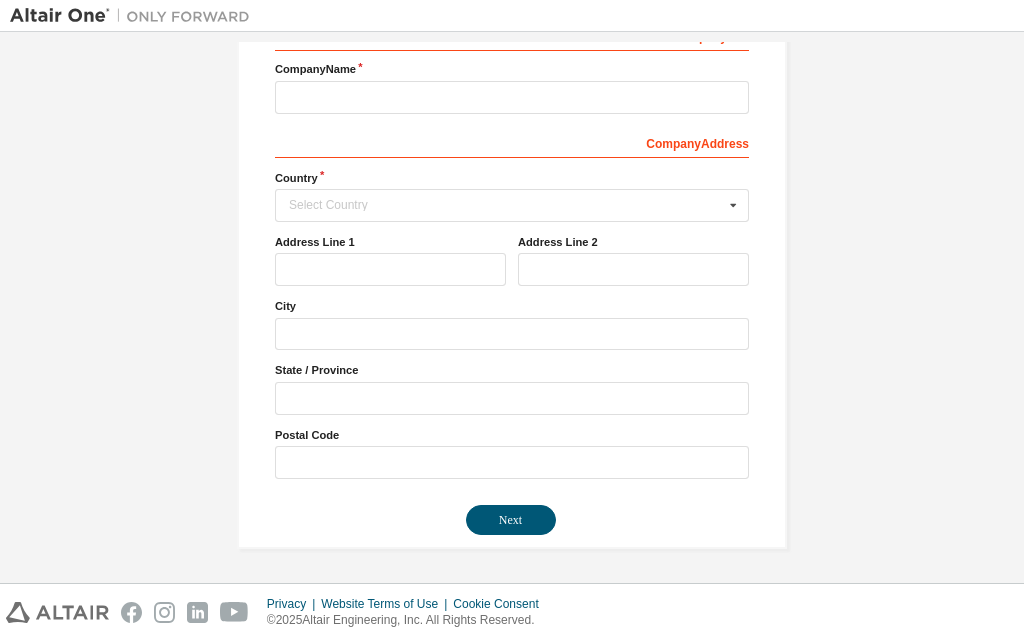 scroll, scrollTop: 0, scrollLeft: 0, axis: both 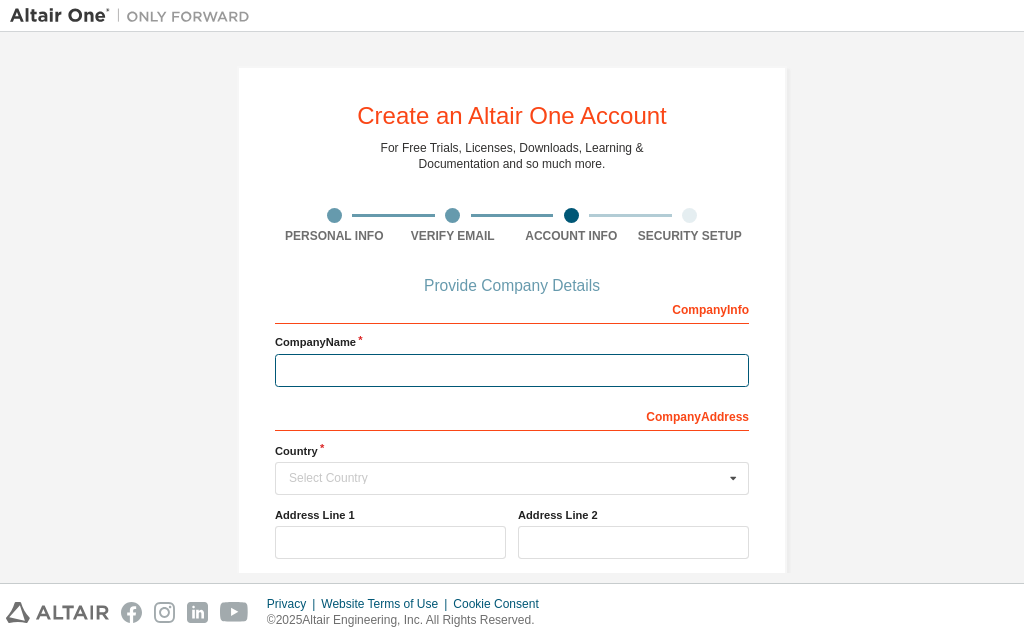 click at bounding box center [512, 370] 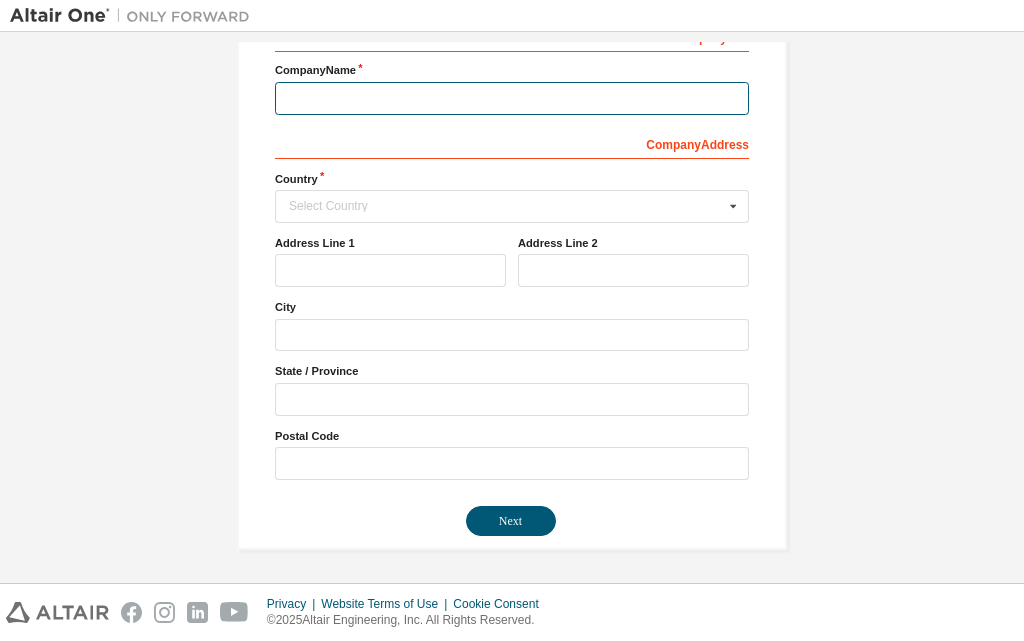 scroll, scrollTop: 273, scrollLeft: 0, axis: vertical 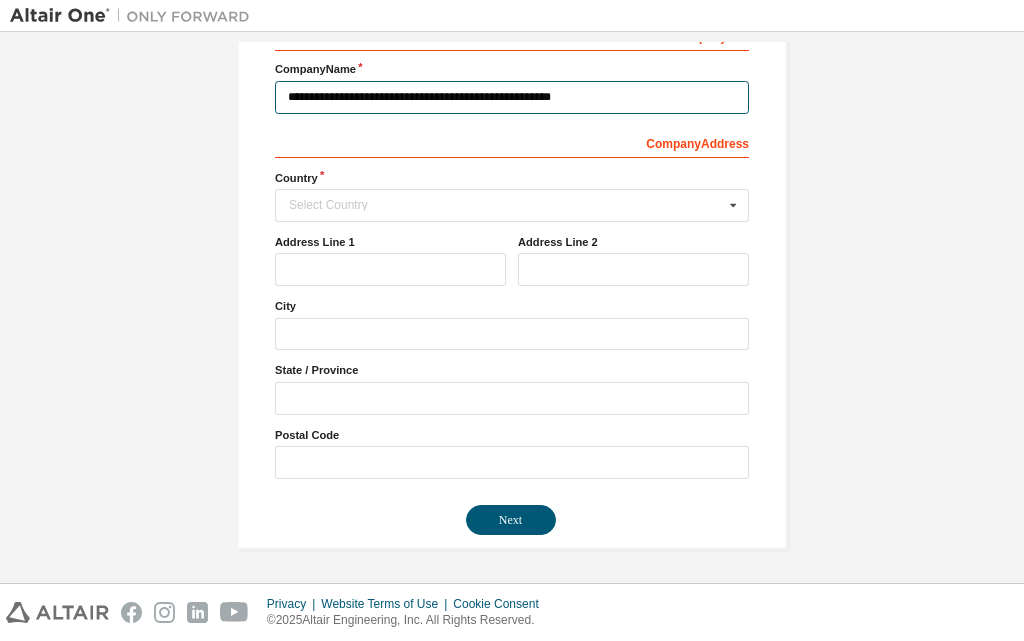 type on "**********" 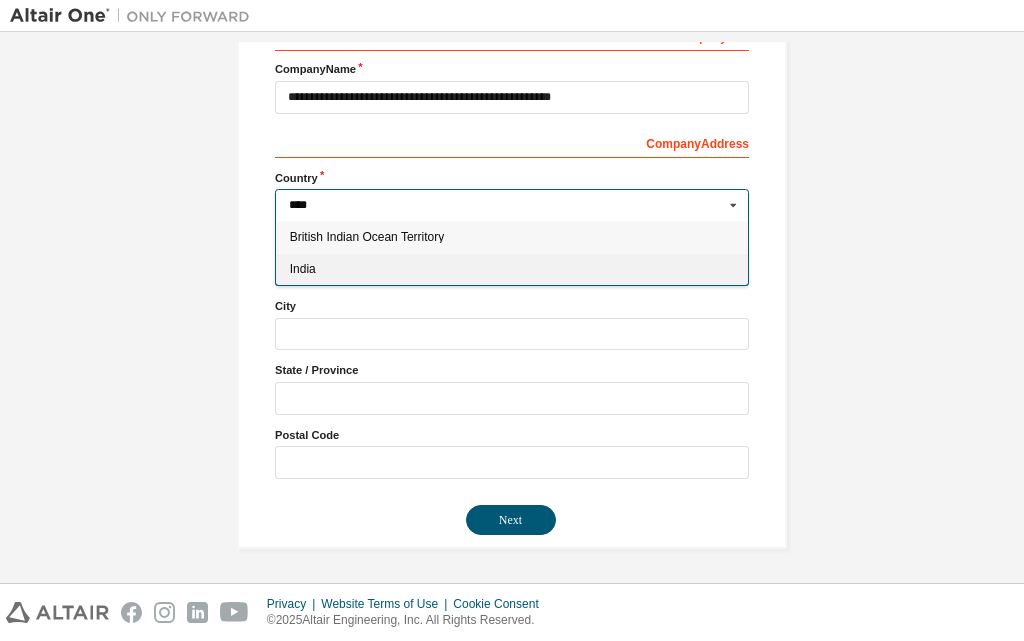 type on "****" 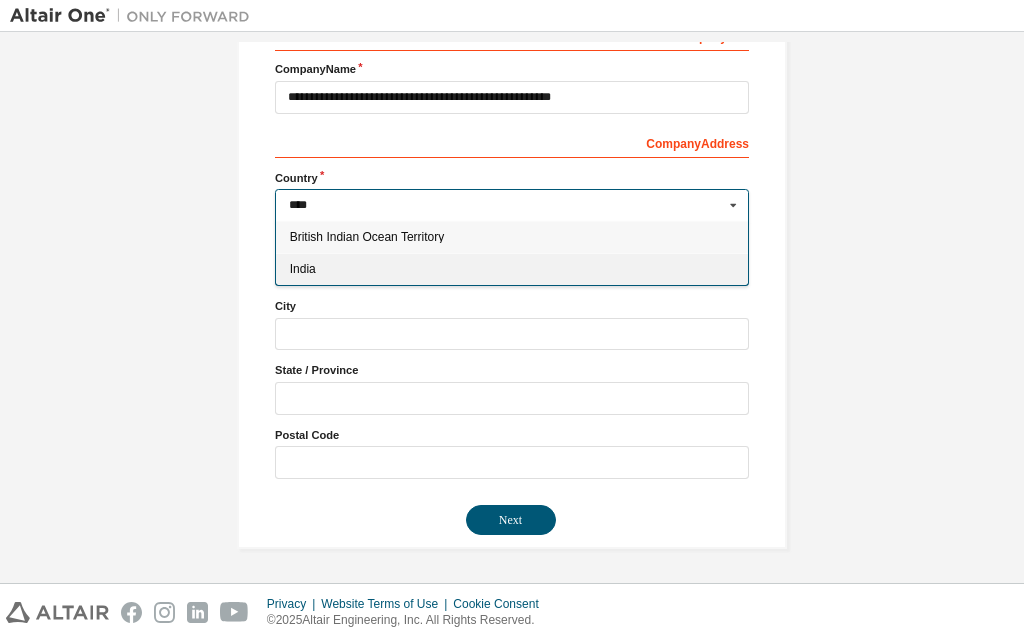 click on "India" at bounding box center [512, 269] 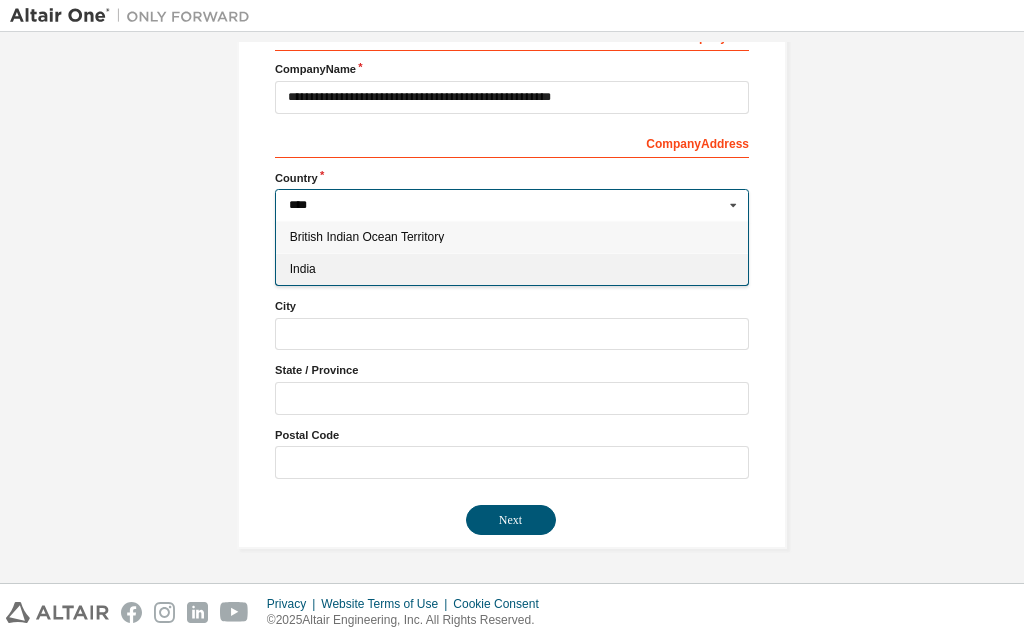 type on "***" 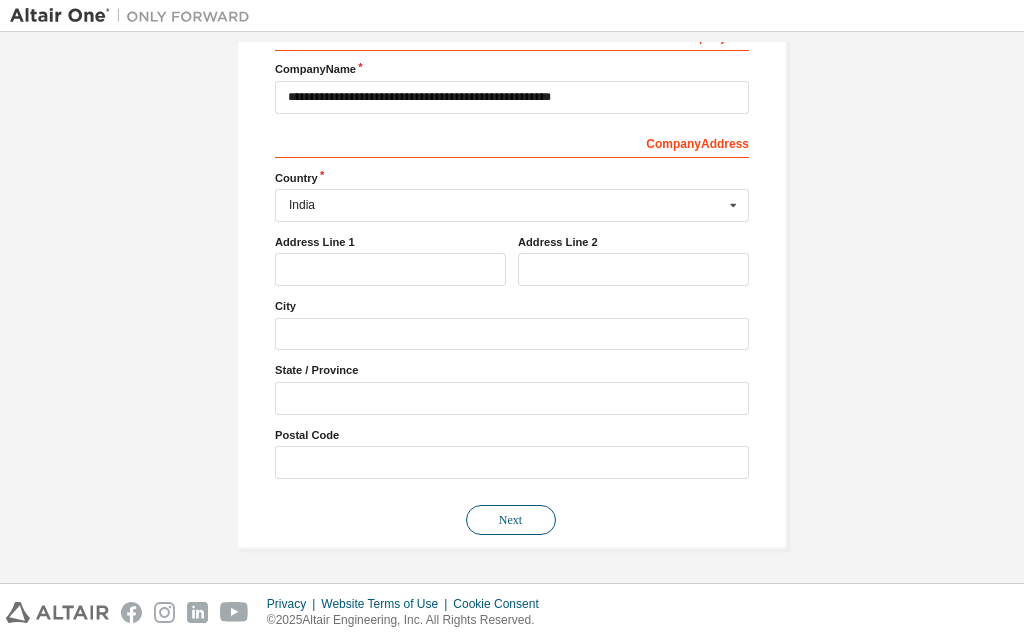 click on "Next" at bounding box center (511, 520) 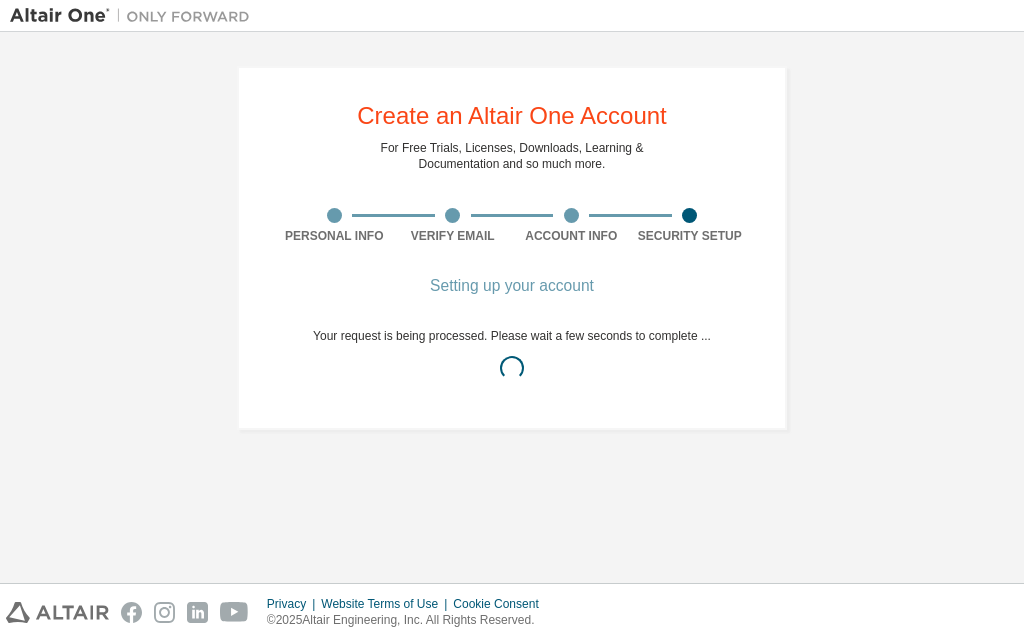 scroll, scrollTop: 0, scrollLeft: 0, axis: both 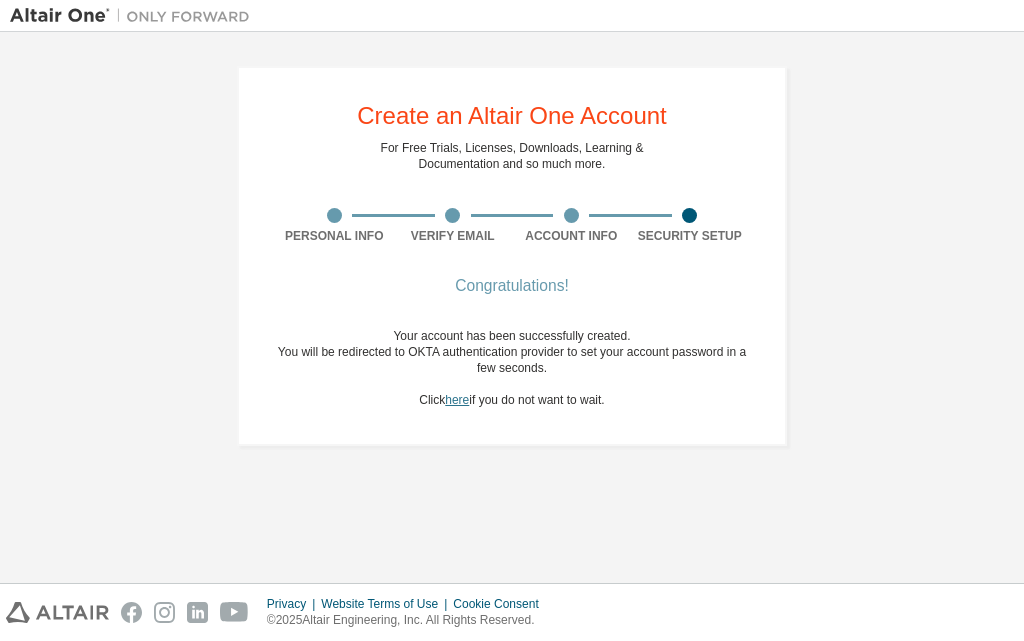 click on "here" at bounding box center [457, 400] 